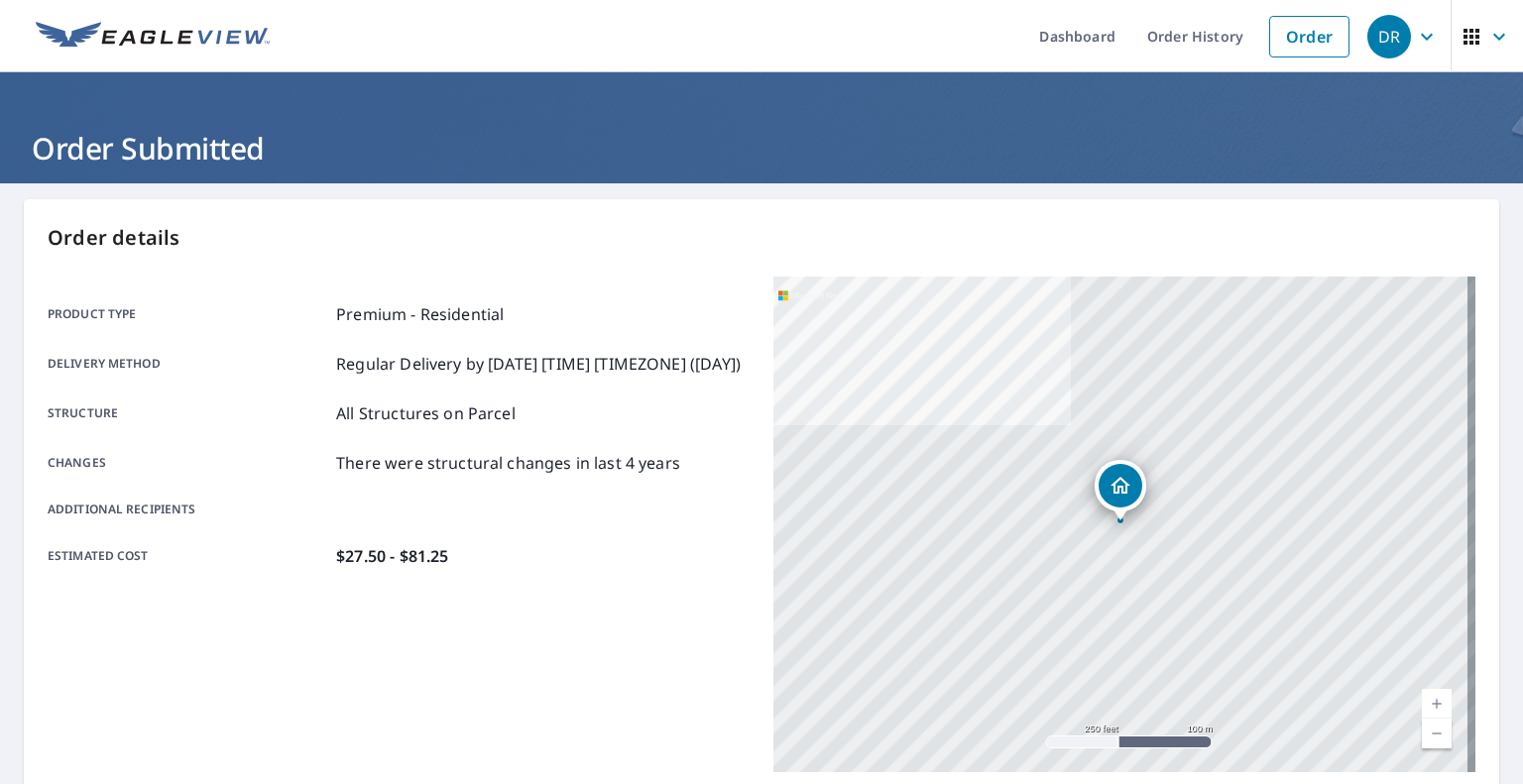 scroll, scrollTop: 0, scrollLeft: 0, axis: both 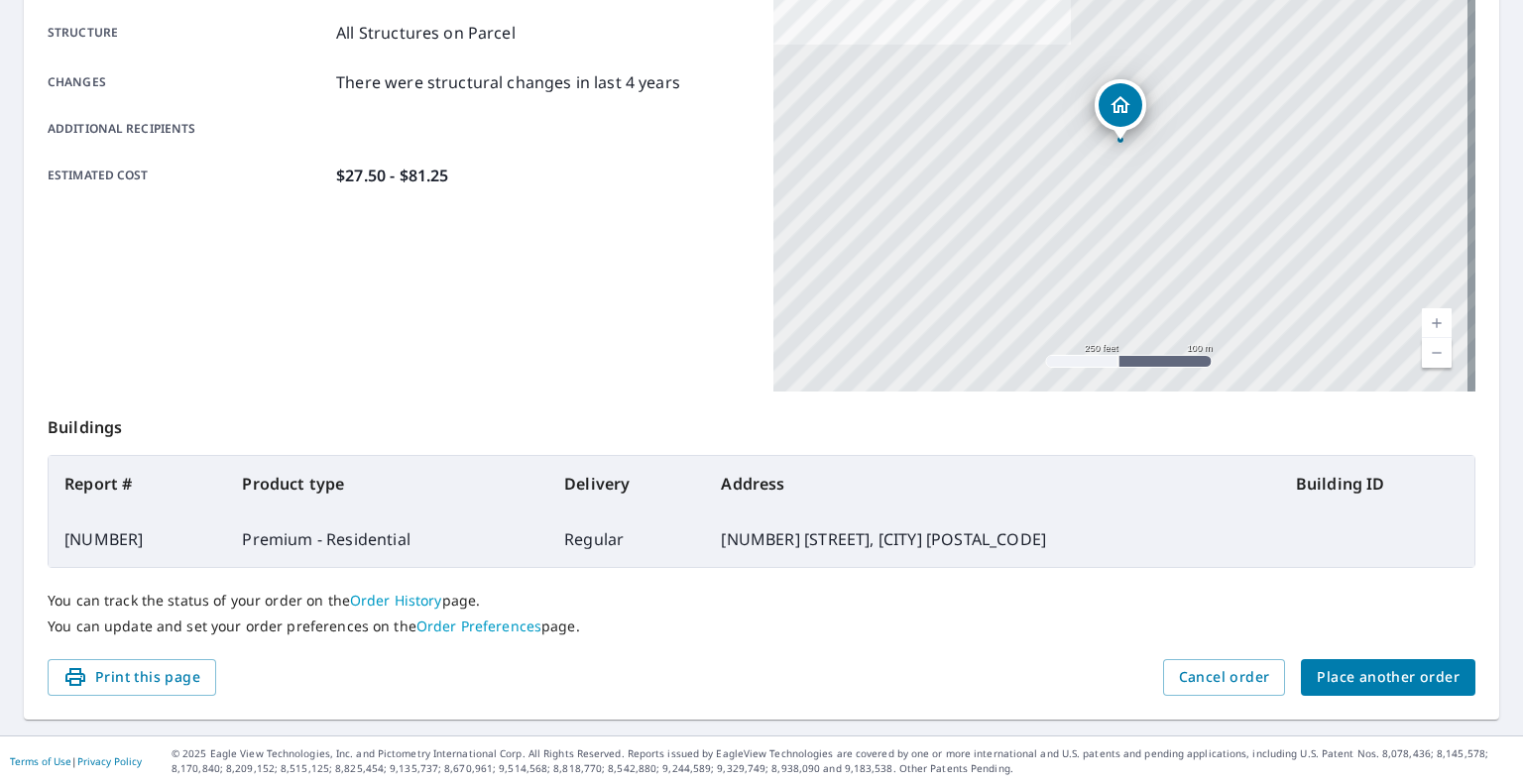 click on "Place another order" at bounding box center (1388, 677) 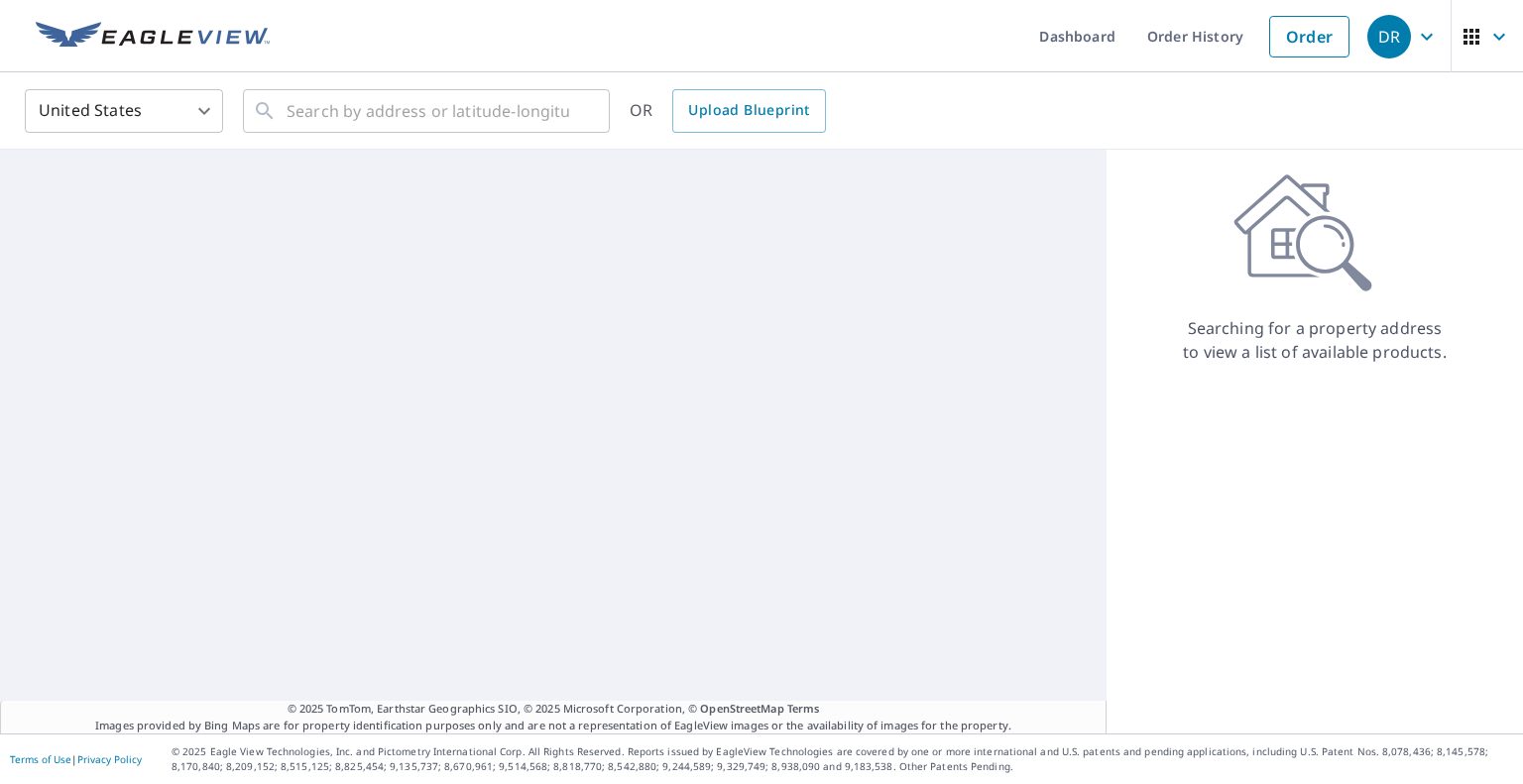 scroll, scrollTop: 0, scrollLeft: 0, axis: both 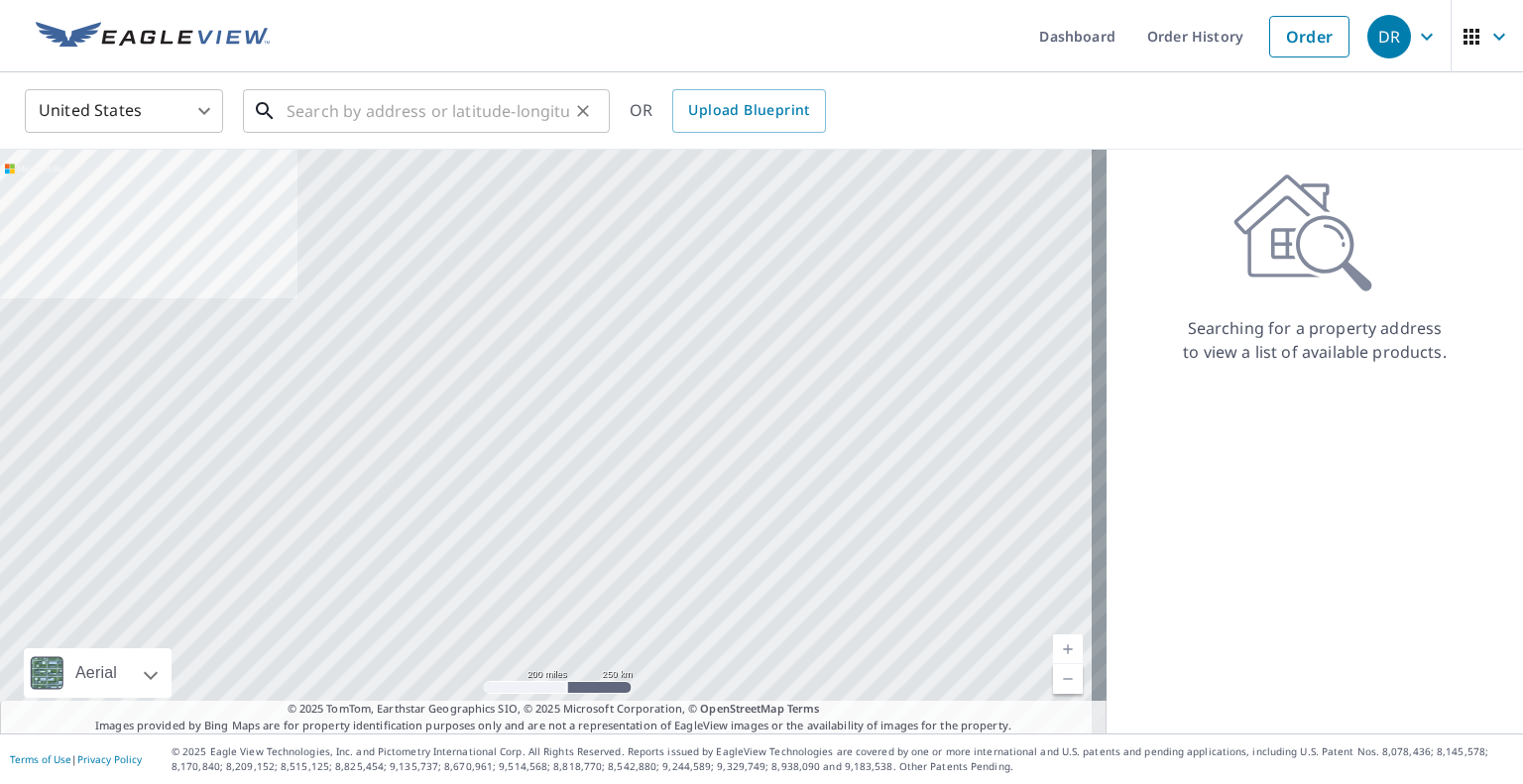 click at bounding box center (427, 111) 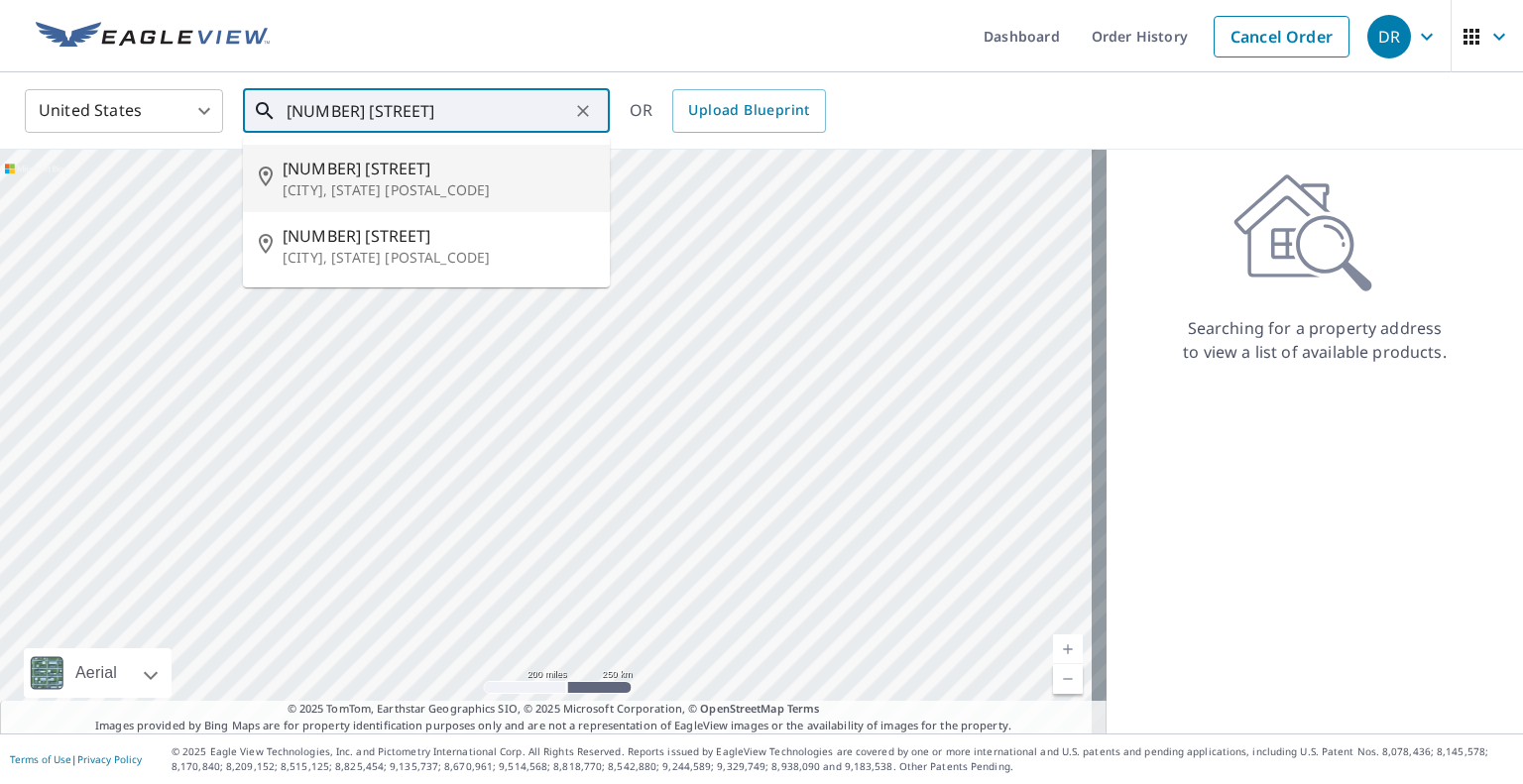 click on "[CITY], [STATE] [POSTAL_CODE]" at bounding box center (438, 190) 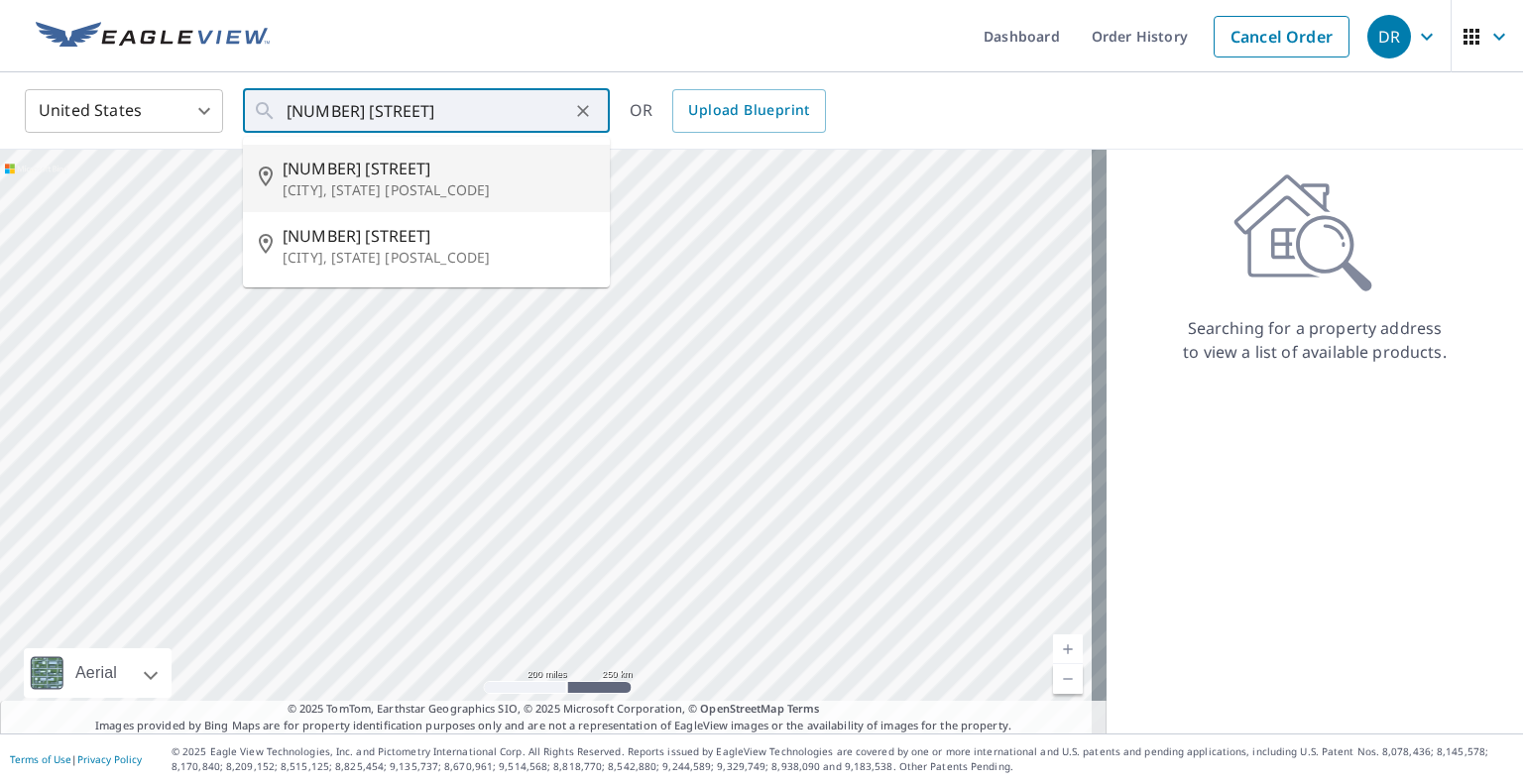 type on "[NUMBER] [STREET], [CITY], [STATE] [POSTAL_CODE]" 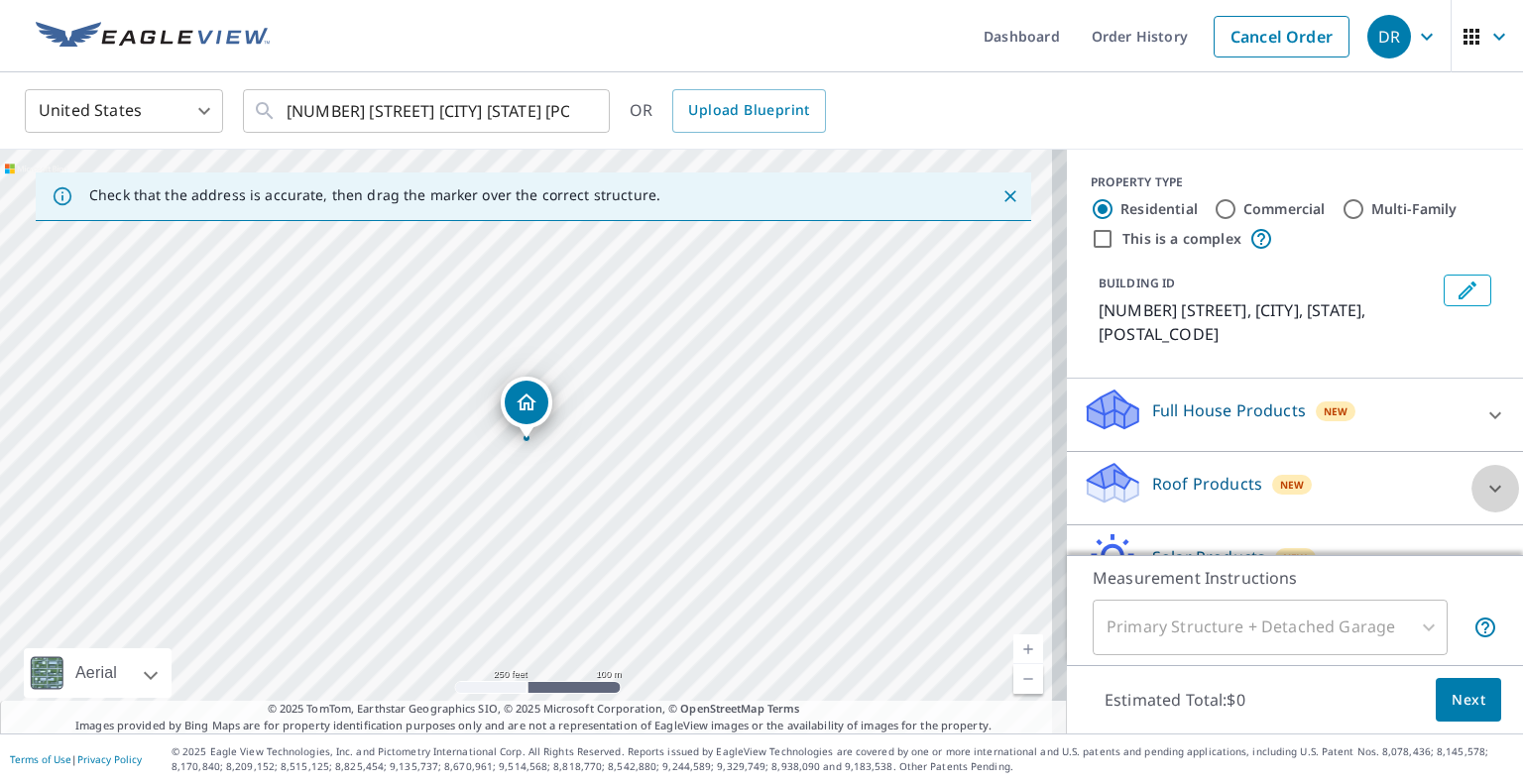 click at bounding box center (1495, 489) 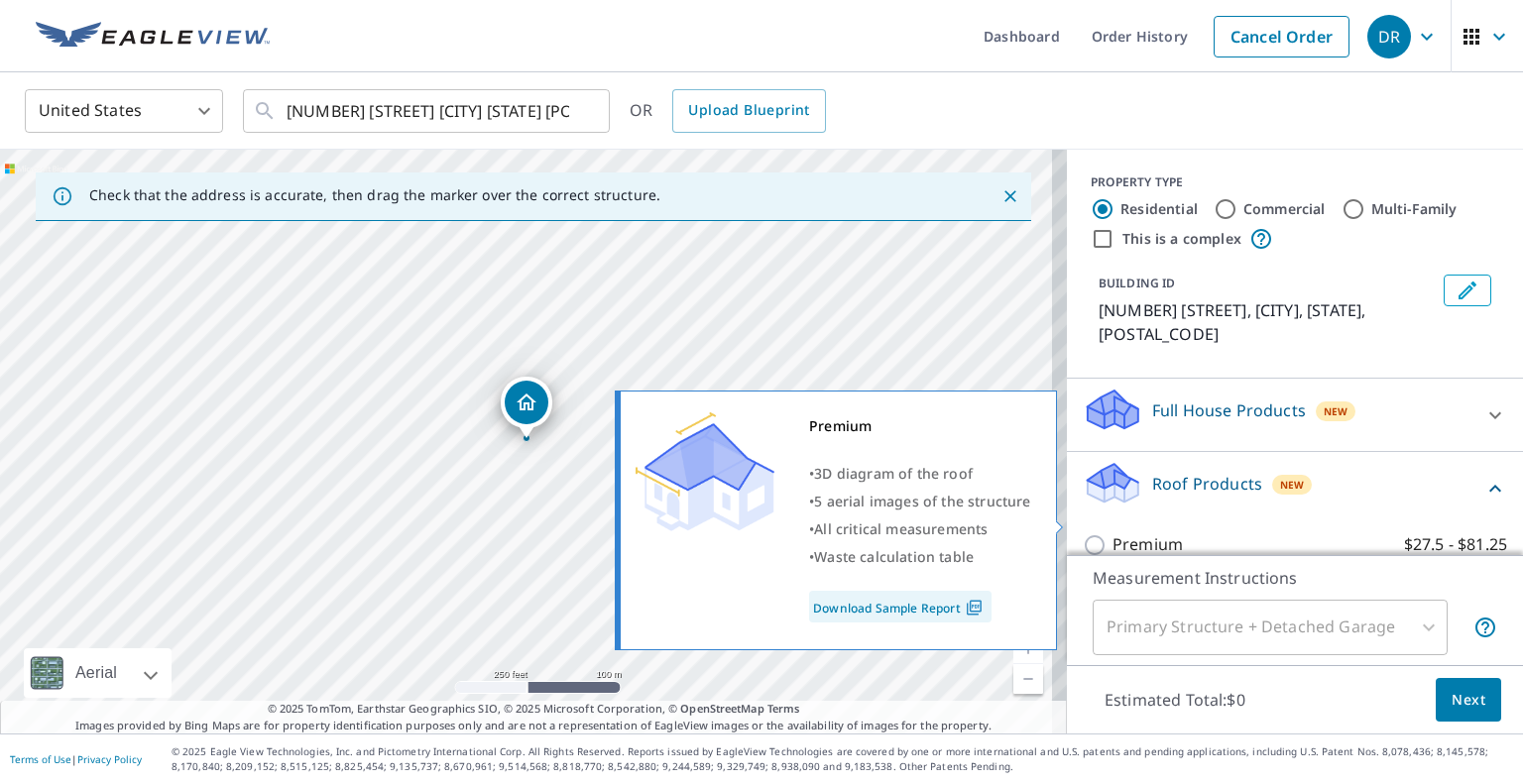 click on "Premium" at bounding box center [1147, 544] 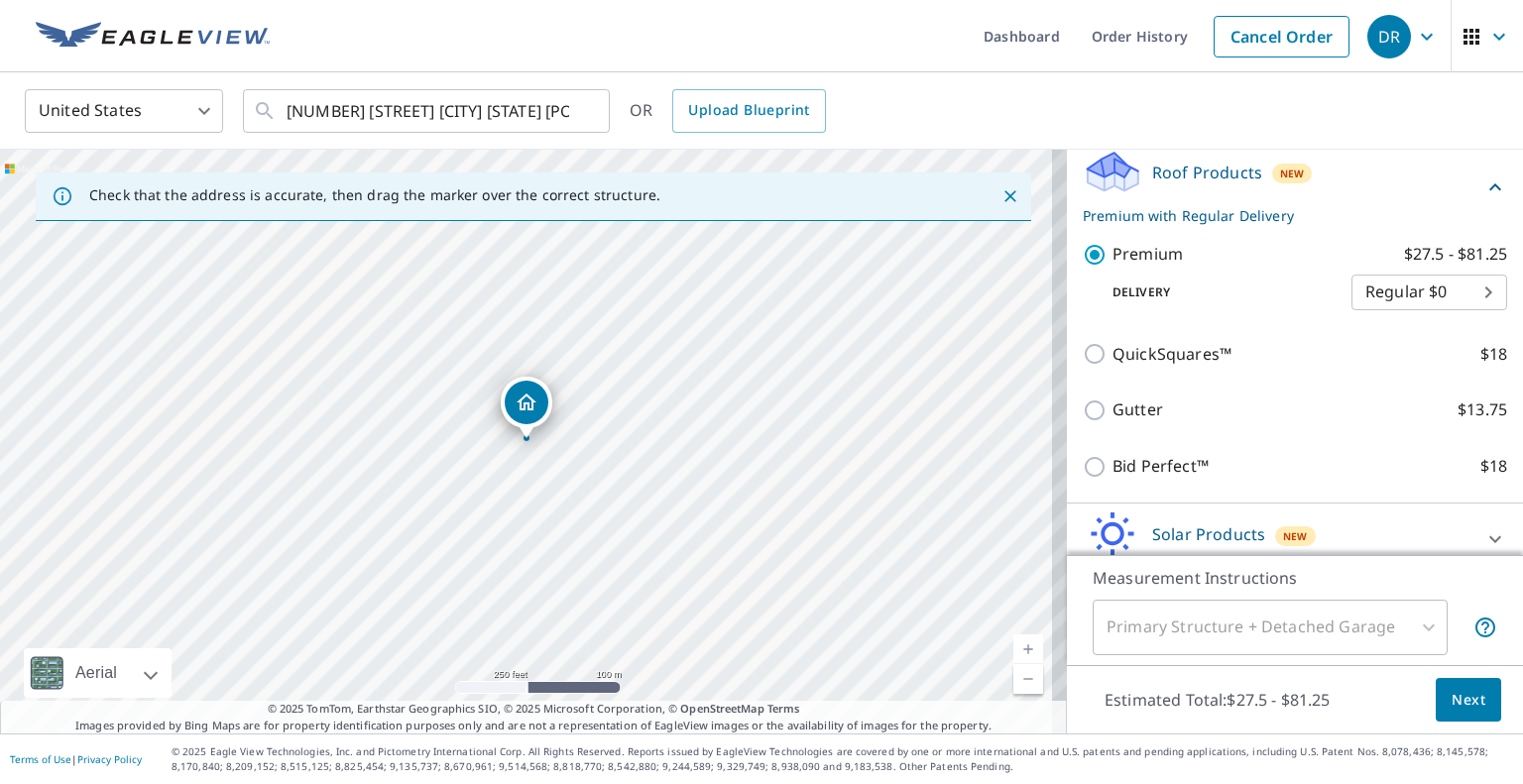 scroll, scrollTop: 380, scrollLeft: 0, axis: vertical 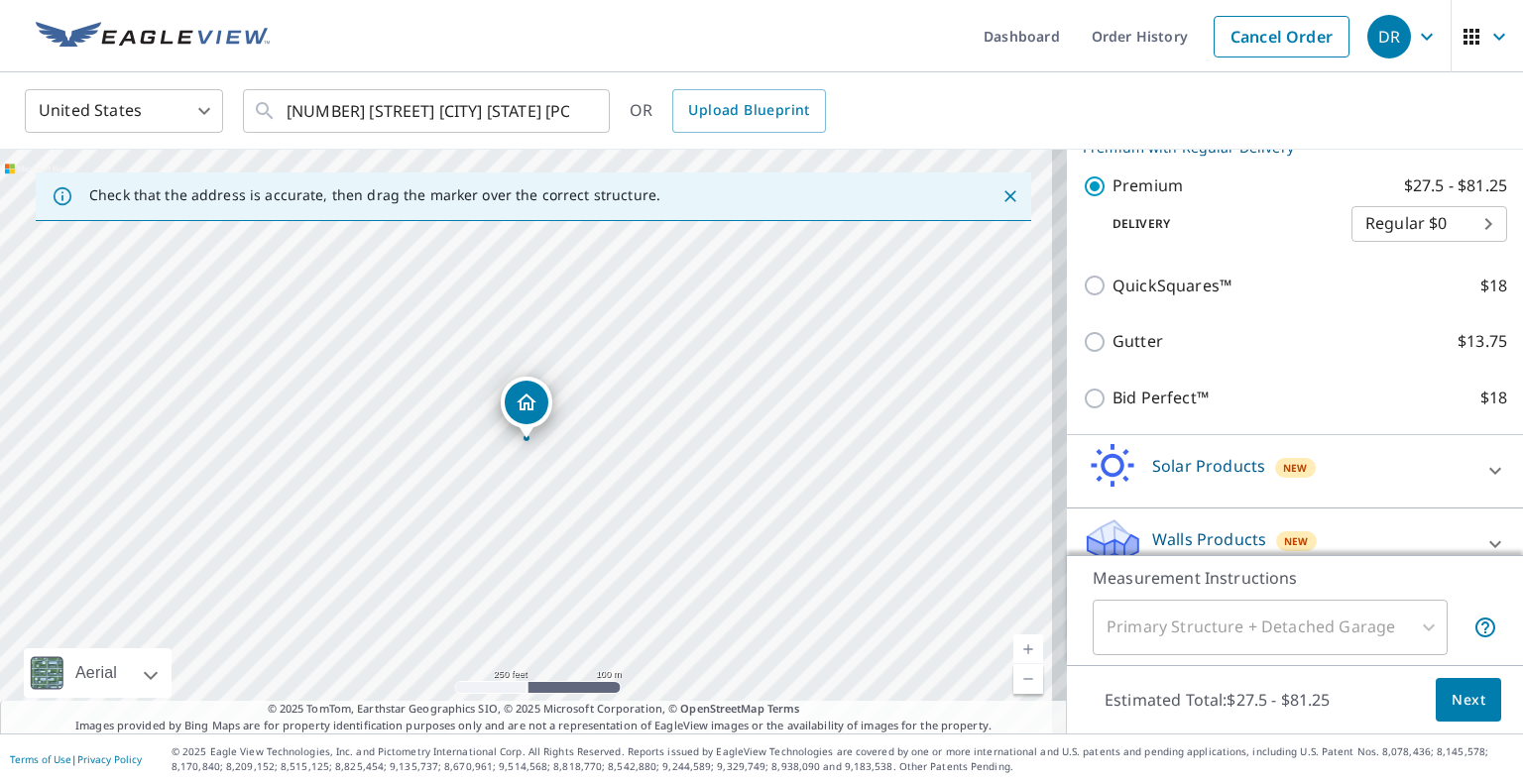 click on "Primary Structure + Detached Garage" at bounding box center (1270, 627) 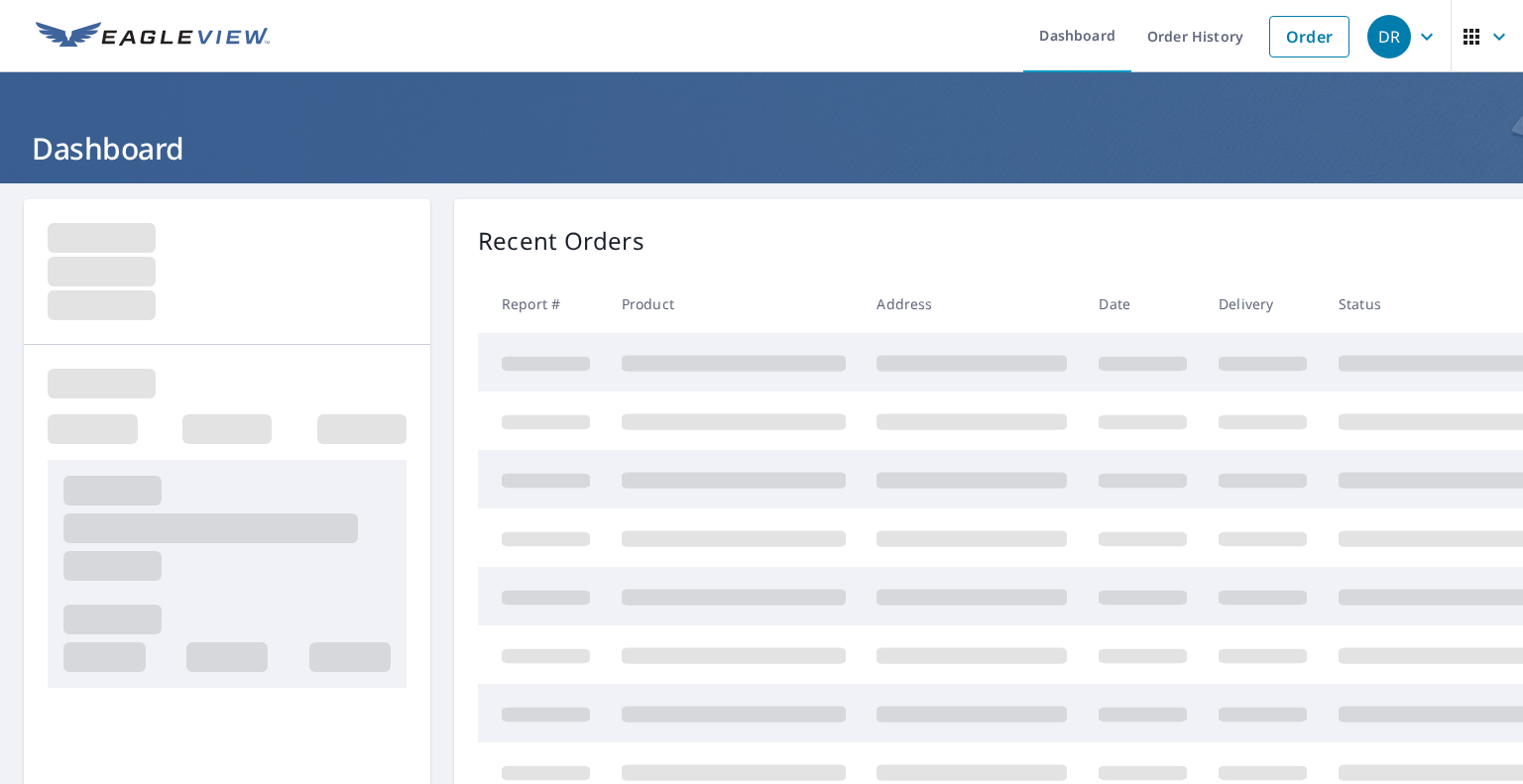 scroll, scrollTop: 0, scrollLeft: 0, axis: both 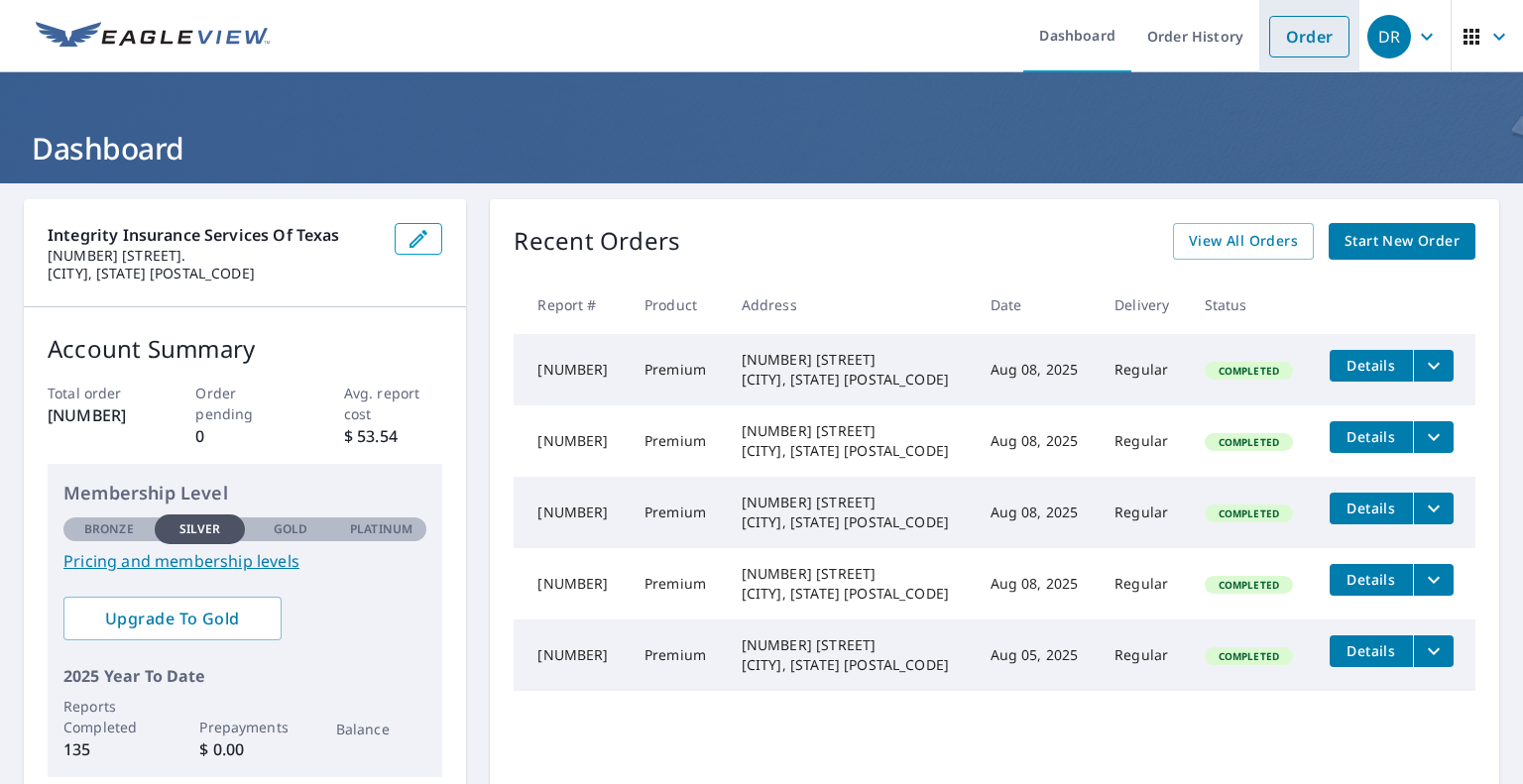 click on "Order" at bounding box center [1309, 37] 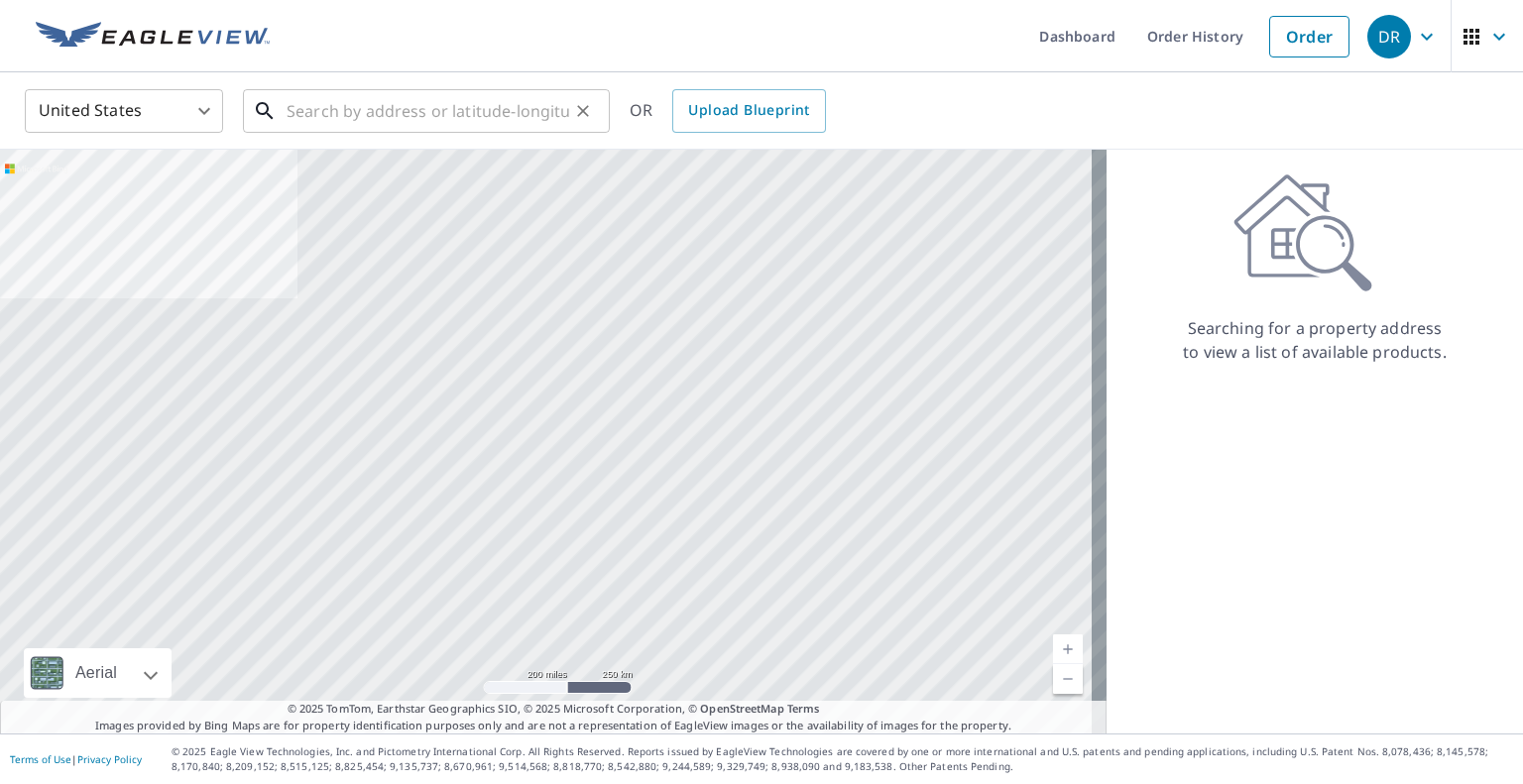 click at bounding box center (427, 111) 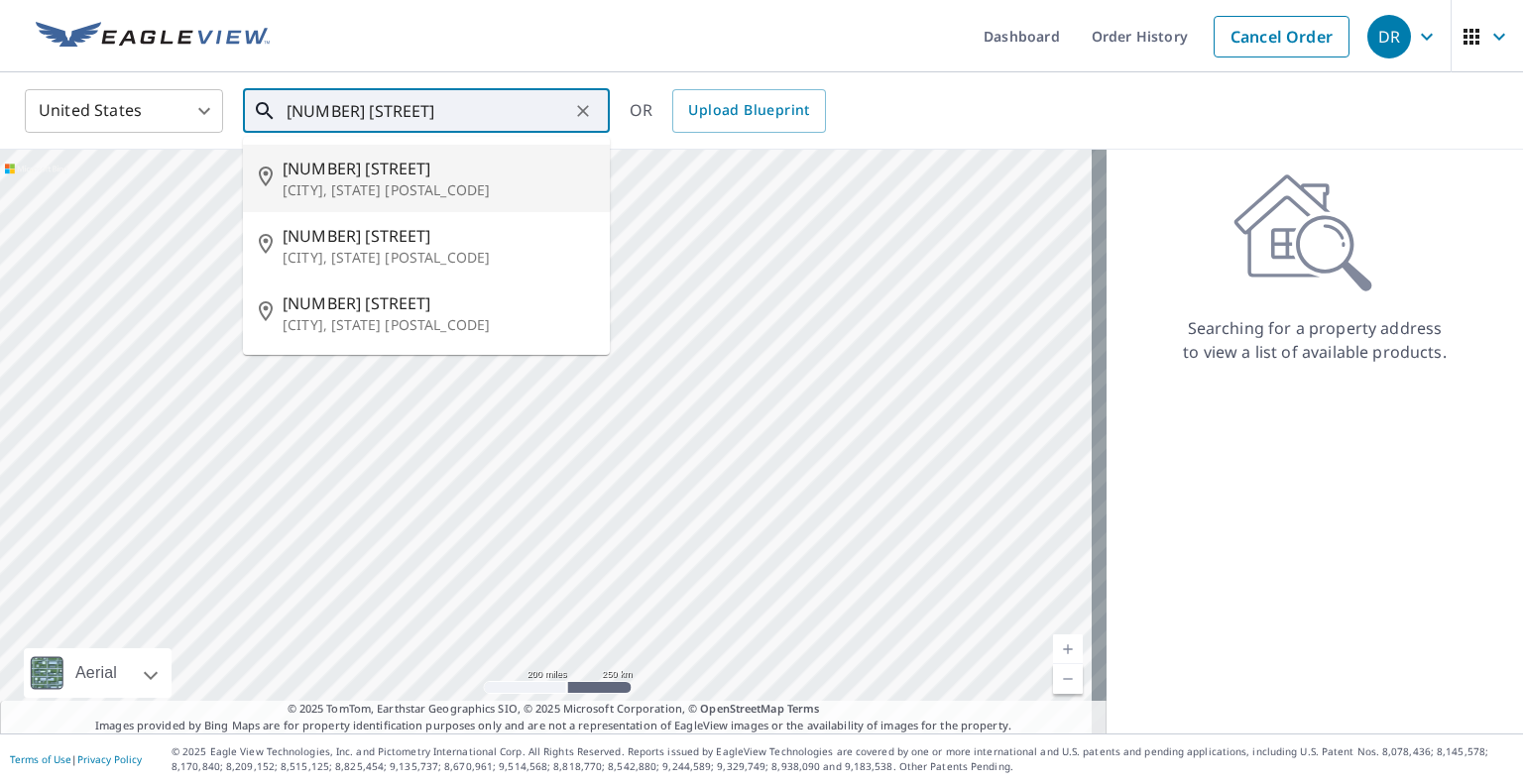 click on "[NUMBER] [STREET]" at bounding box center [438, 168] 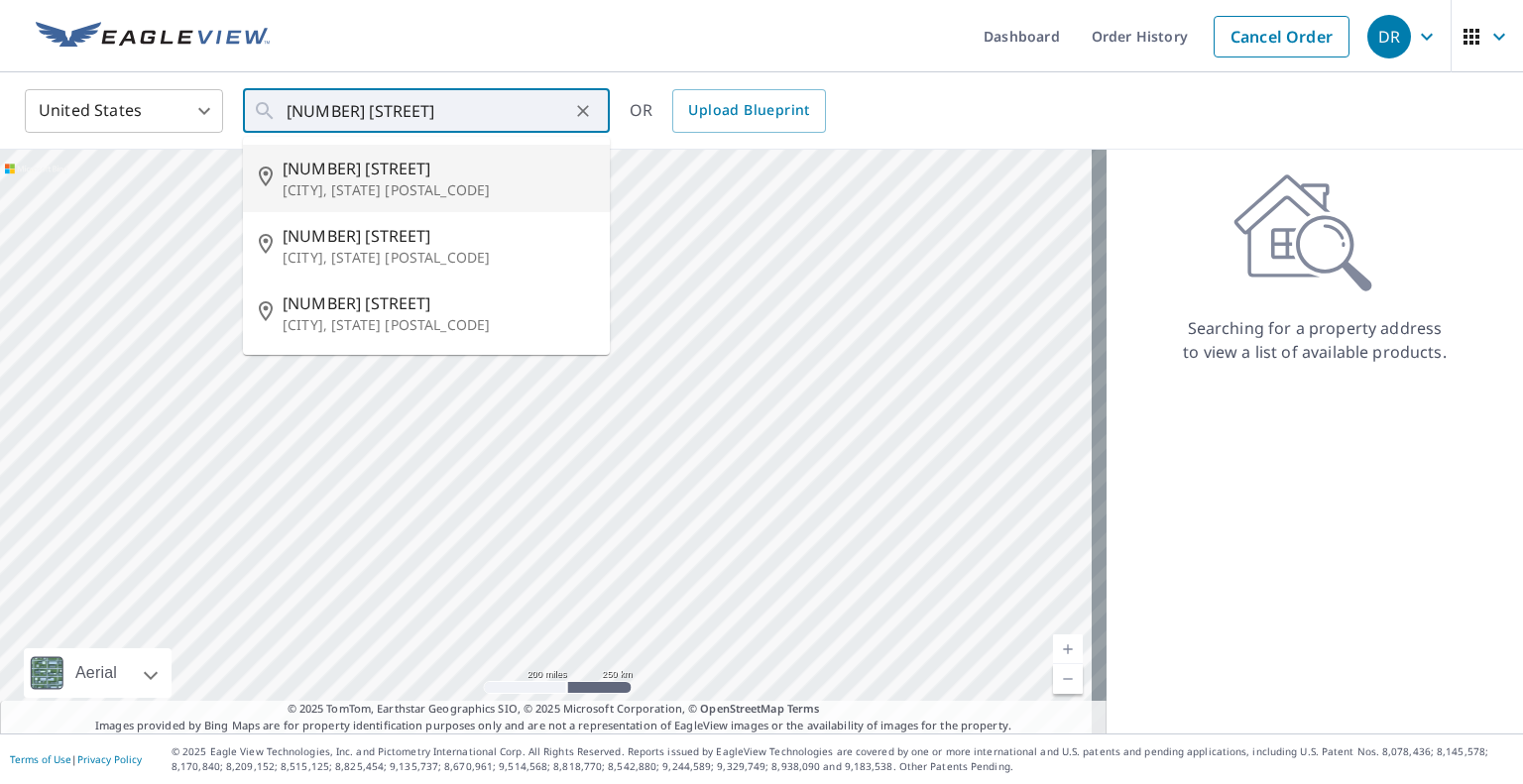 type on "[NUMBER] [STREET], [CITY], [STATE] [POSTAL_CODE]" 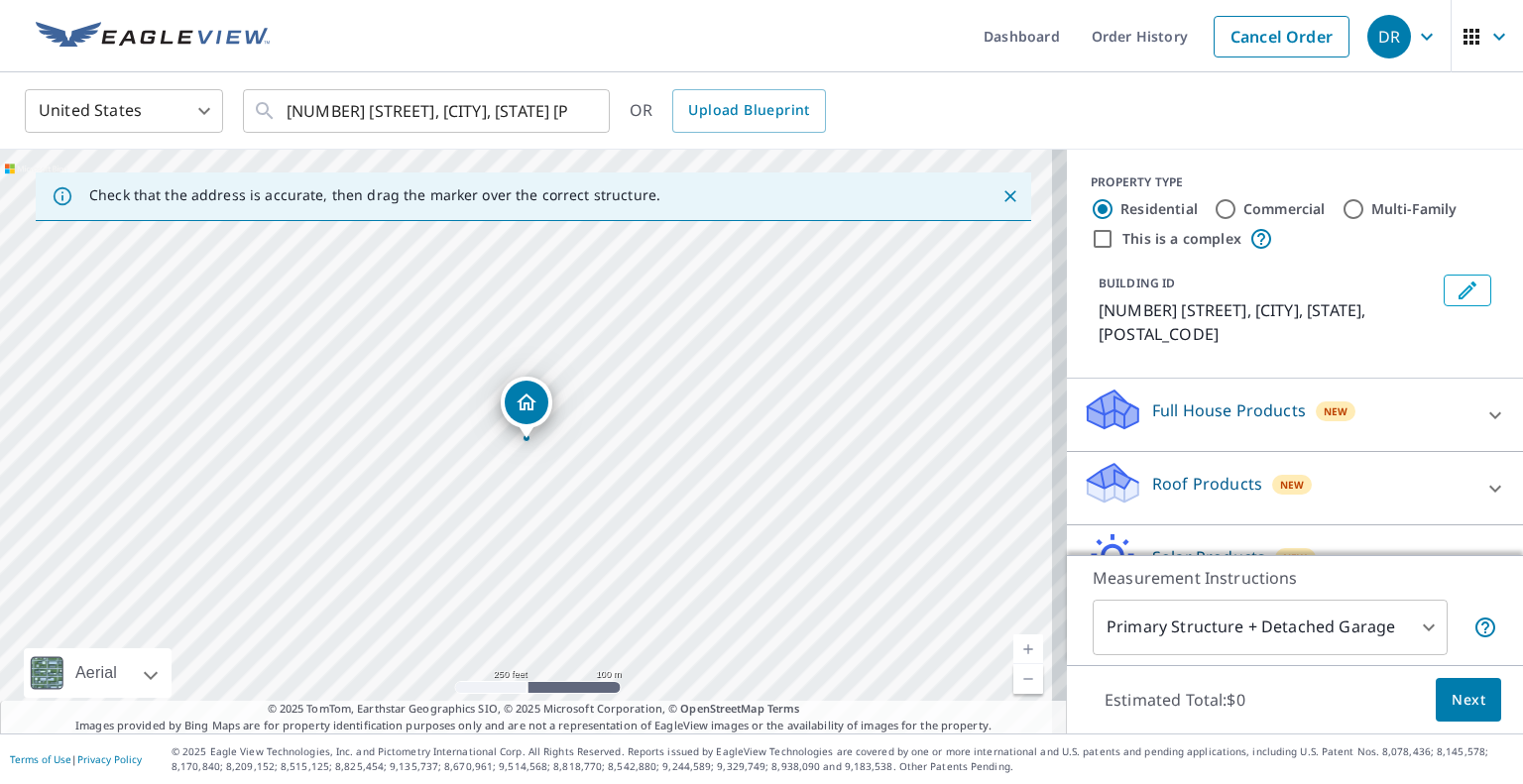 click 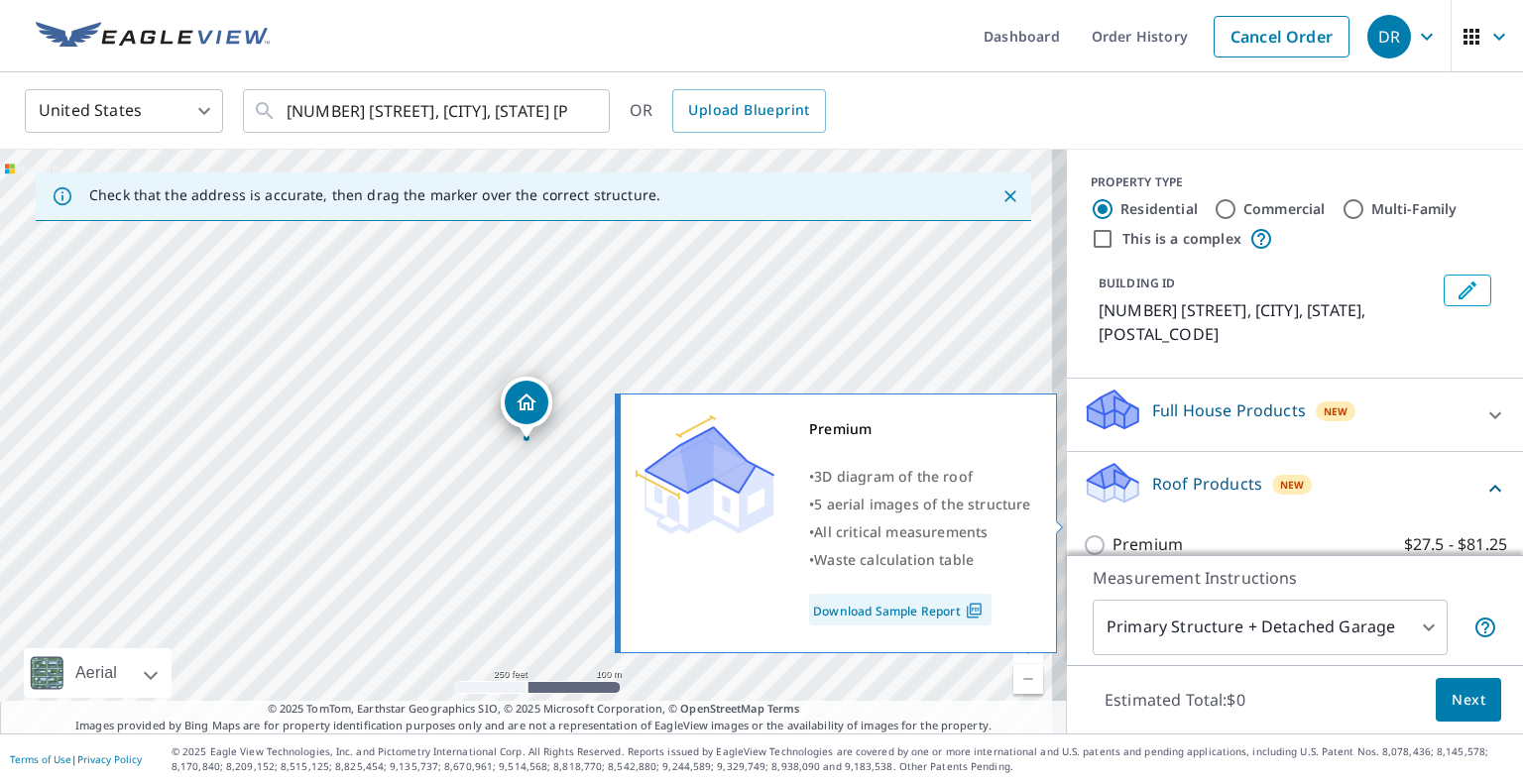 click on "Premium" at bounding box center [1147, 544] 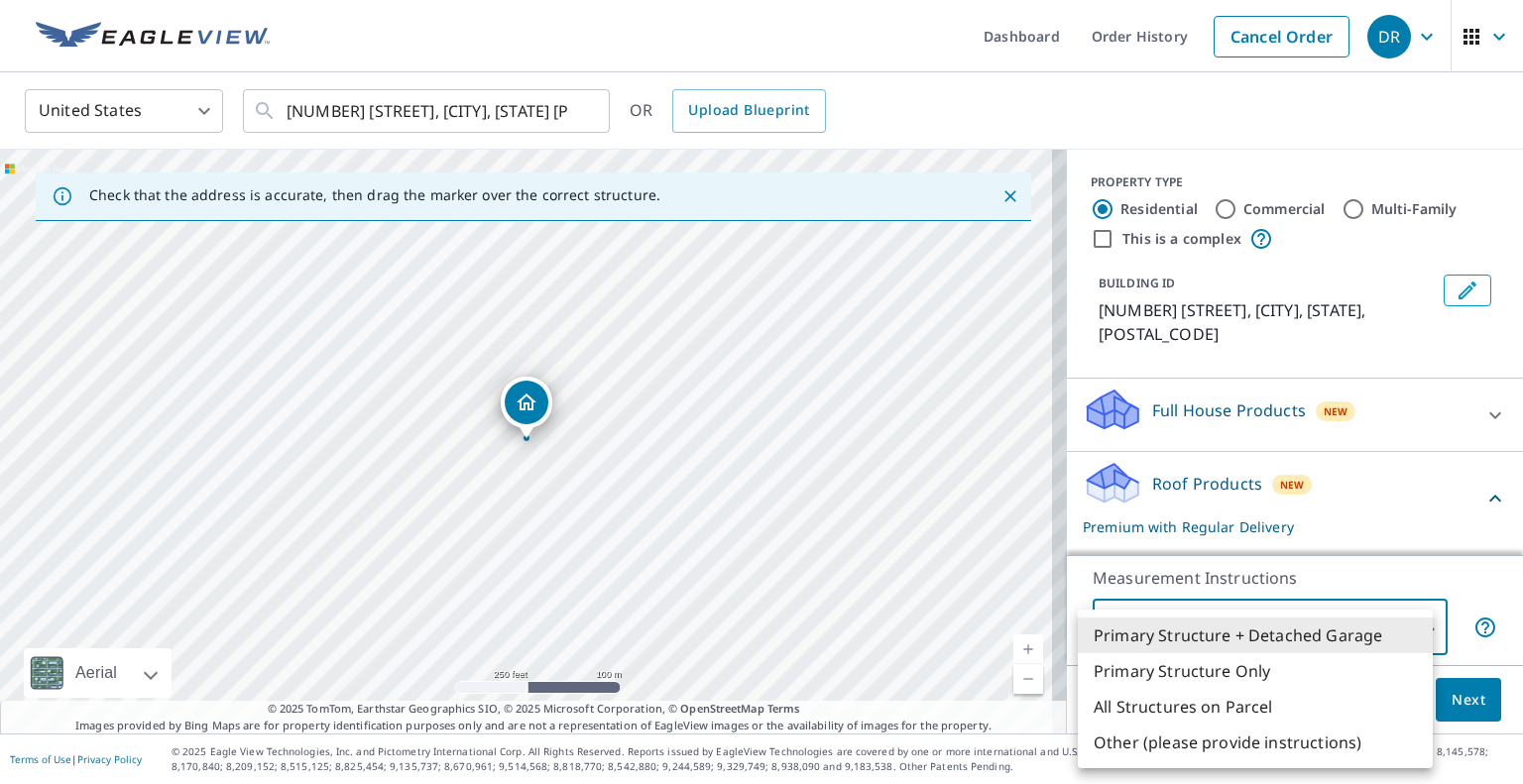 click on "[CITY], [STATE] [POSTAL_CODE] DR DR
Dashboard Order History Cancel Order DR United States US ​ [NUMBER] [STREET] [CITY], [STATE] [POSTAL_CODE] ​ OR Upload Blueprint Check that the address is accurate, then drag the marker over the correct structure. [NUMBER] [STREET] [CITY], [STATE] [POSTAL_CODE] Aerial Road A standard road map Aerial A detailed look from above Labels Labels 250 feet 100 m © 2025 TomTom, © Vexcel Imaging, © 2025 Microsoft Corporation,  © OpenStreetMap Terms © 2025 TomTom, Earthstar Geographics SIO, © 2025 Microsoft Corporation, ©   OpenStreetMap   Terms Images provided by Bing Maps are for property identification purposes only and are not a representation of EagleView images or the availability of images for the property. PROPERTY TYPE Residential Commercial Multi-Family This is a complex BUILDING ID [NUMBER] [STREET], [CITY], [STATE], [POSTAL_CODE] Full House Products New Full House™ $98 Roof Products New Premium with Regular Delivery Premium $27.5 - $81.25 Delivery Regular $0 8 ​ QuickSquares™ $18 Gutter $13.75 Bid Perfect™ $18 New $63.25" at bounding box center (762, 392) 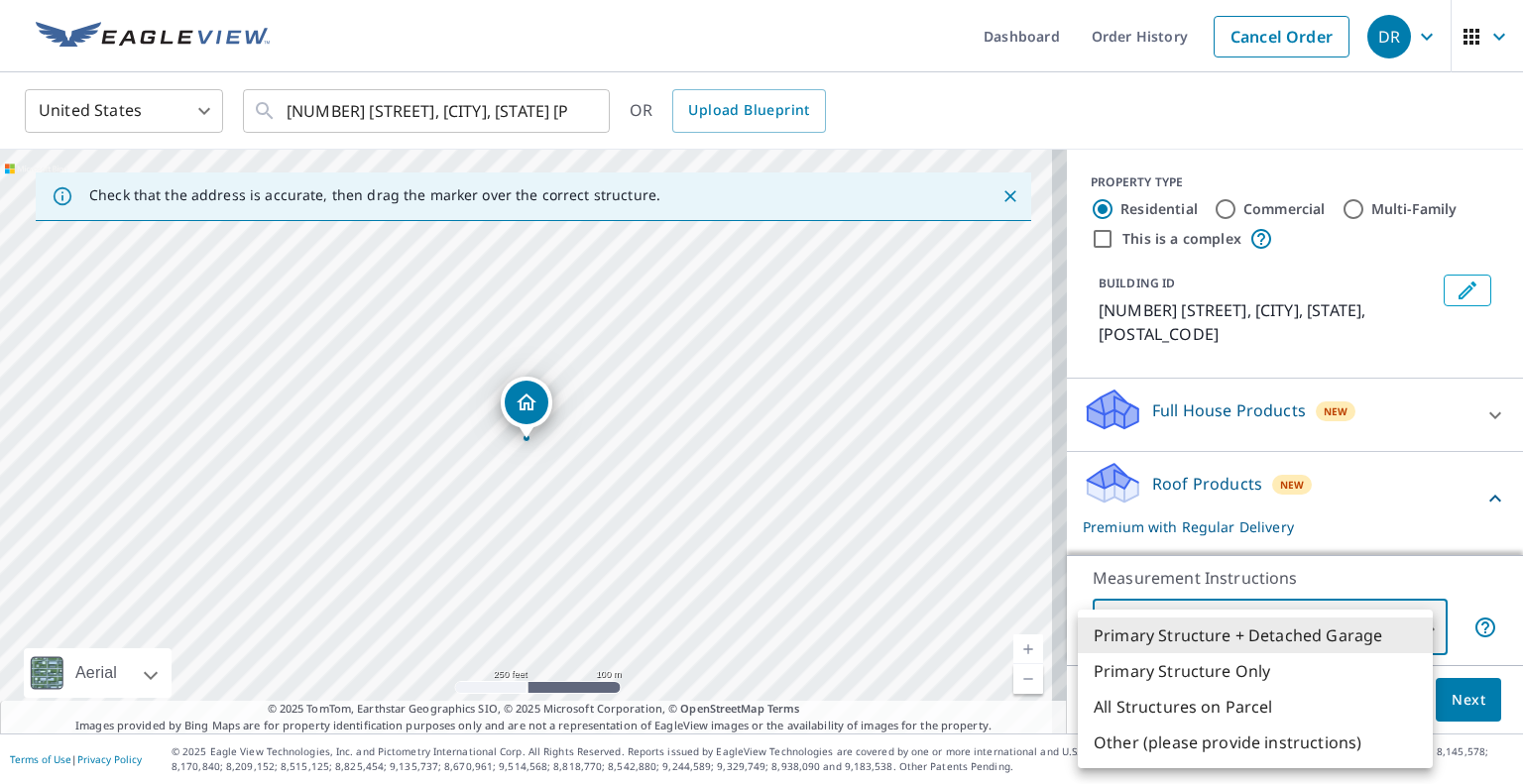type on "3" 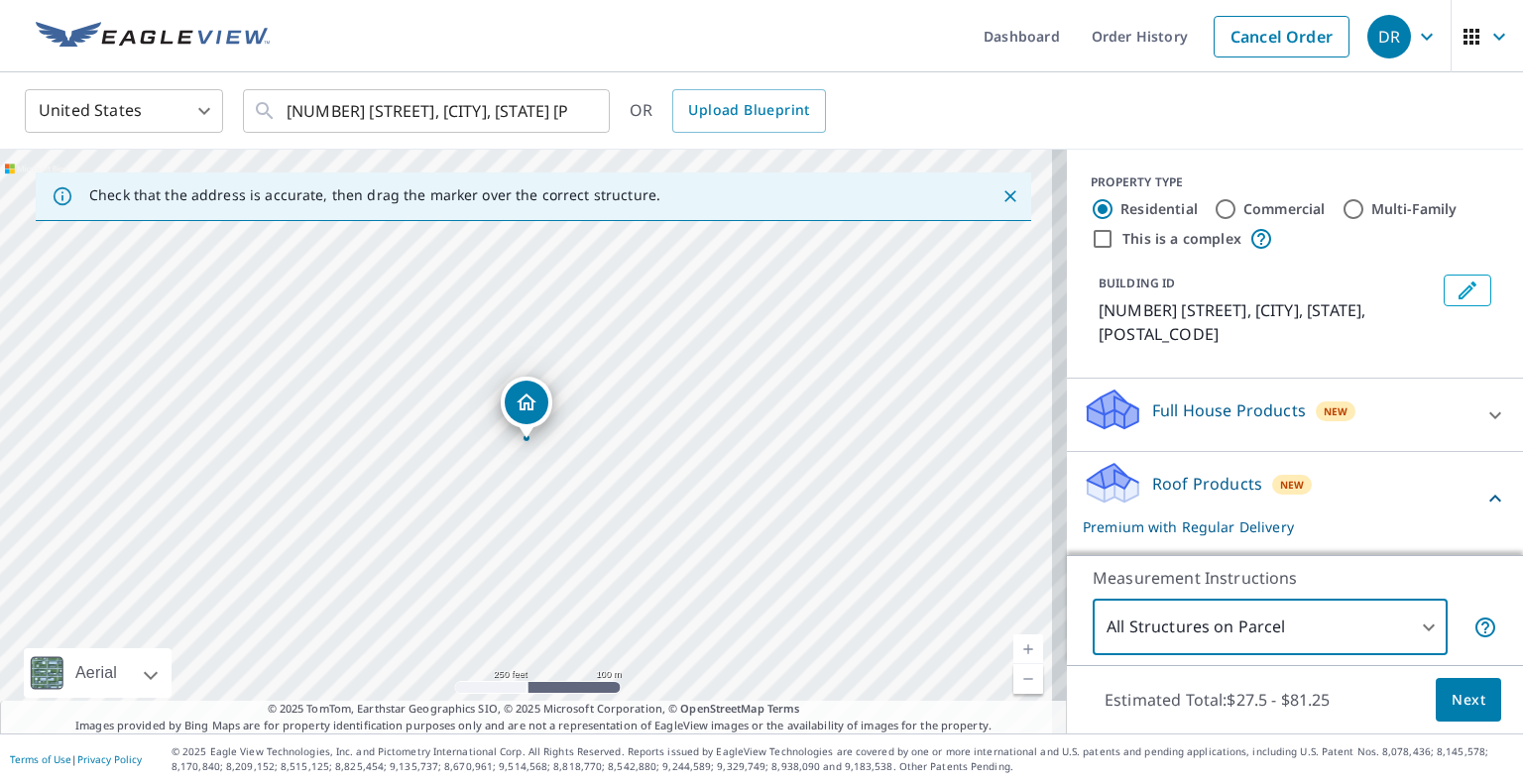 click on "Next" at bounding box center [1468, 700] 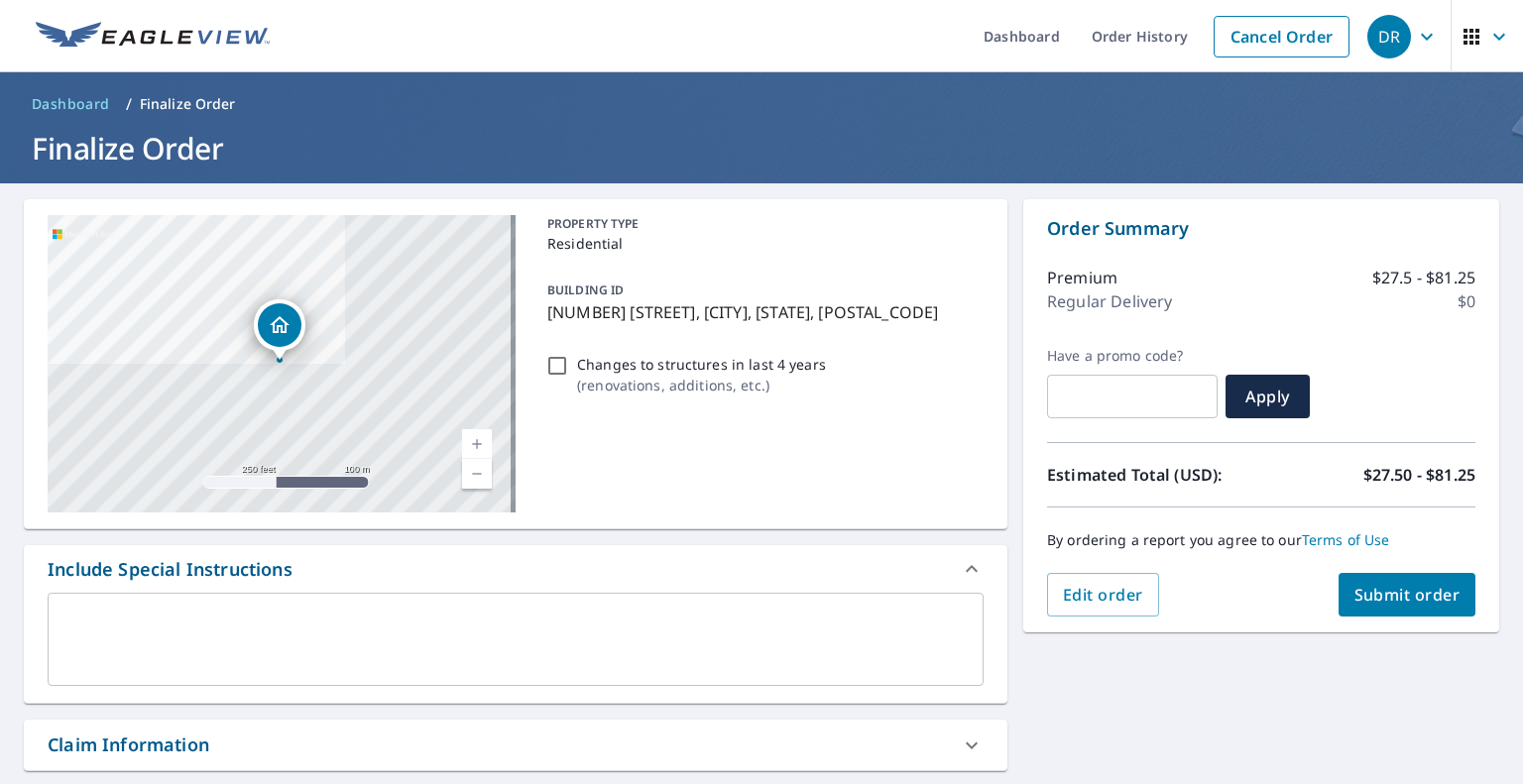 click on "Changes to structures in last 4 years ( renovations, additions, etc. )" at bounding box center [557, 366] 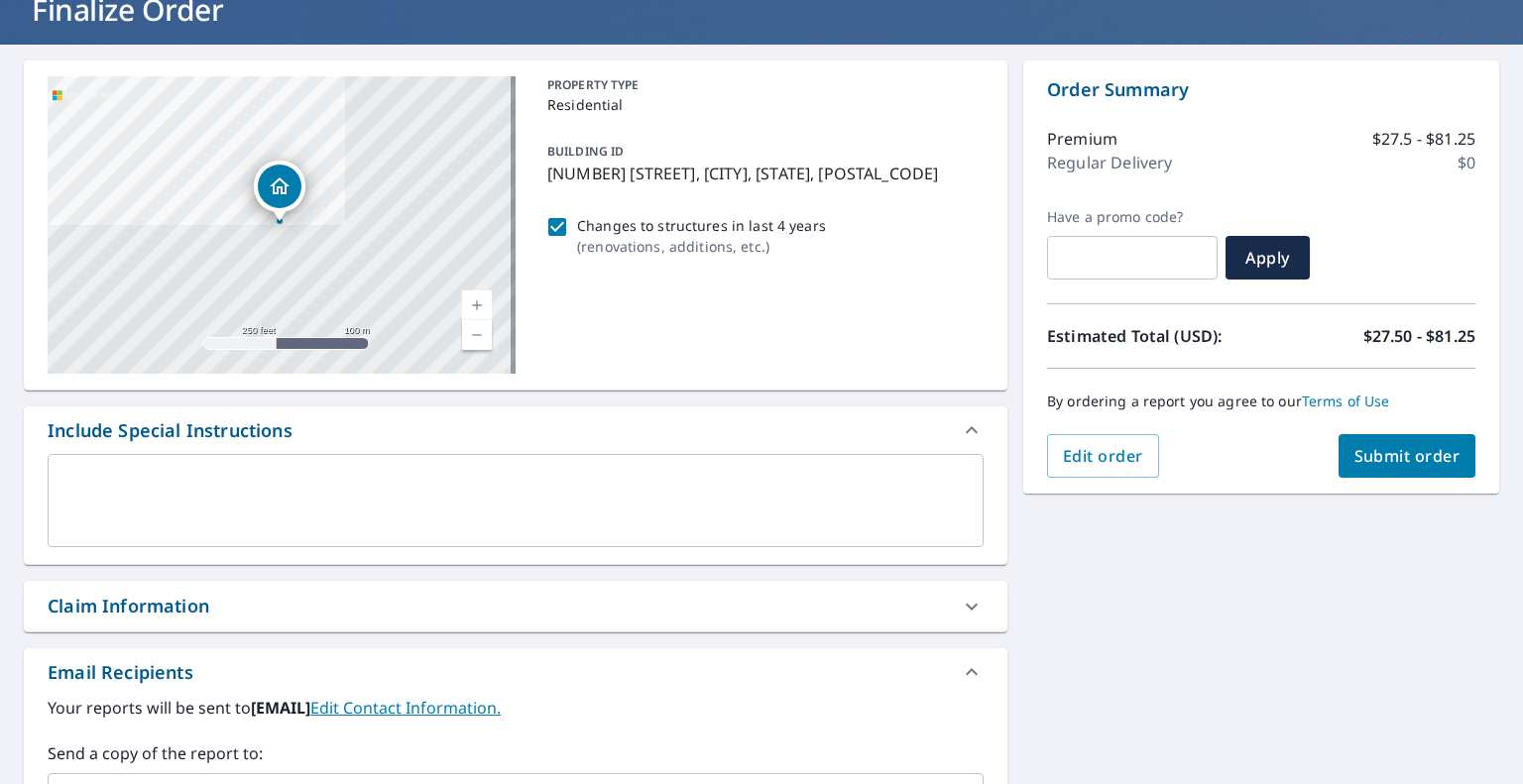 scroll, scrollTop: 140, scrollLeft: 0, axis: vertical 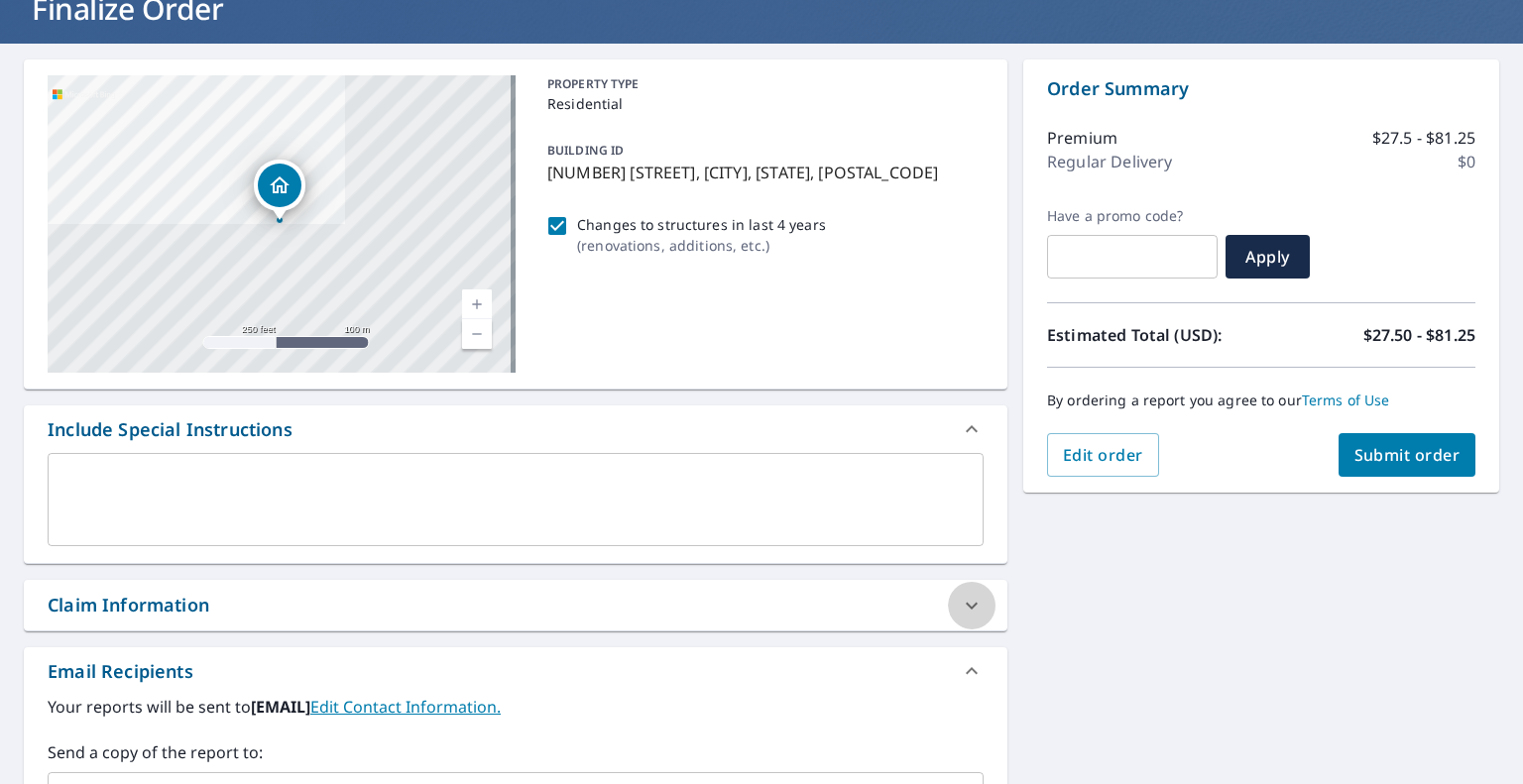 click 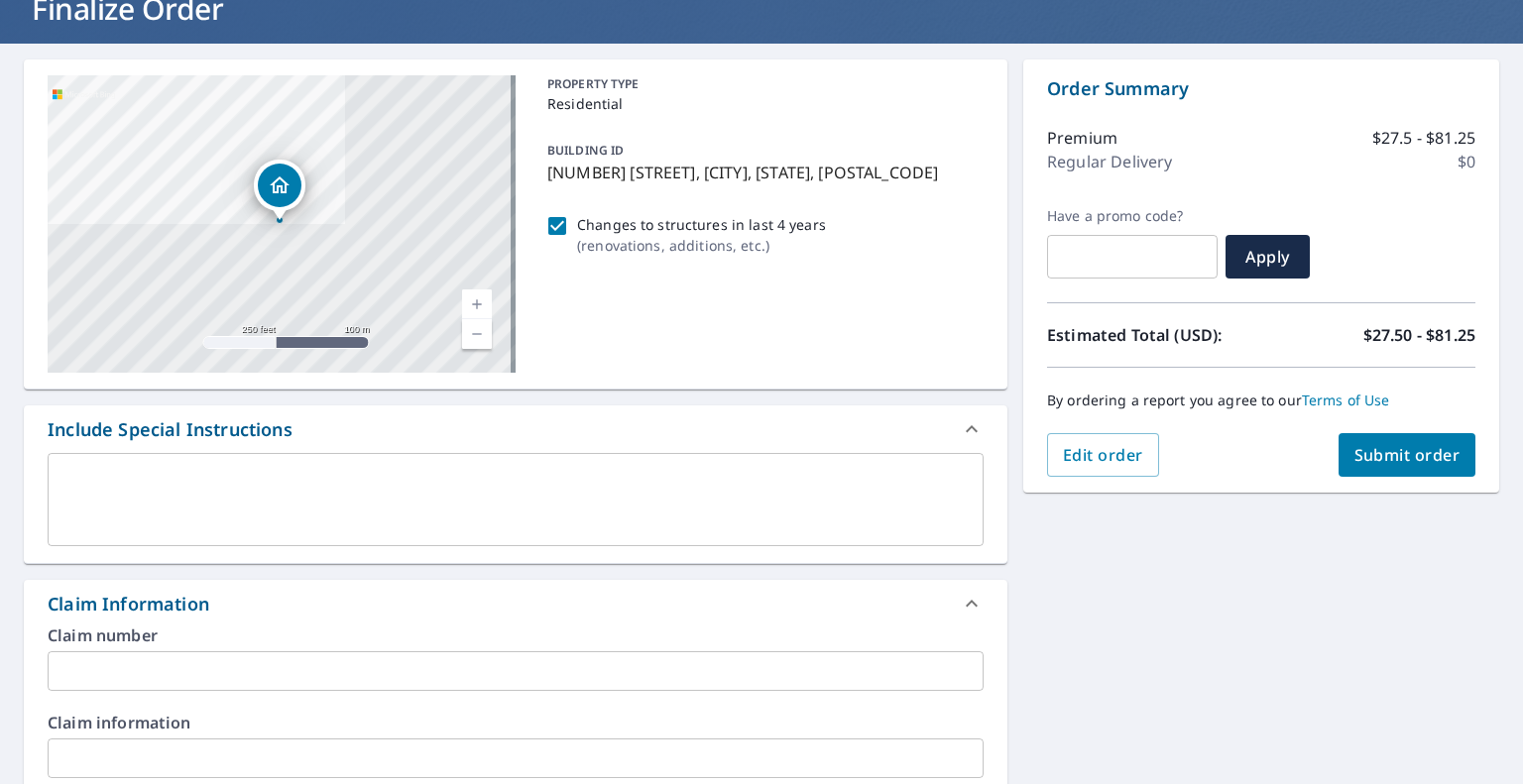 click at bounding box center [516, 671] 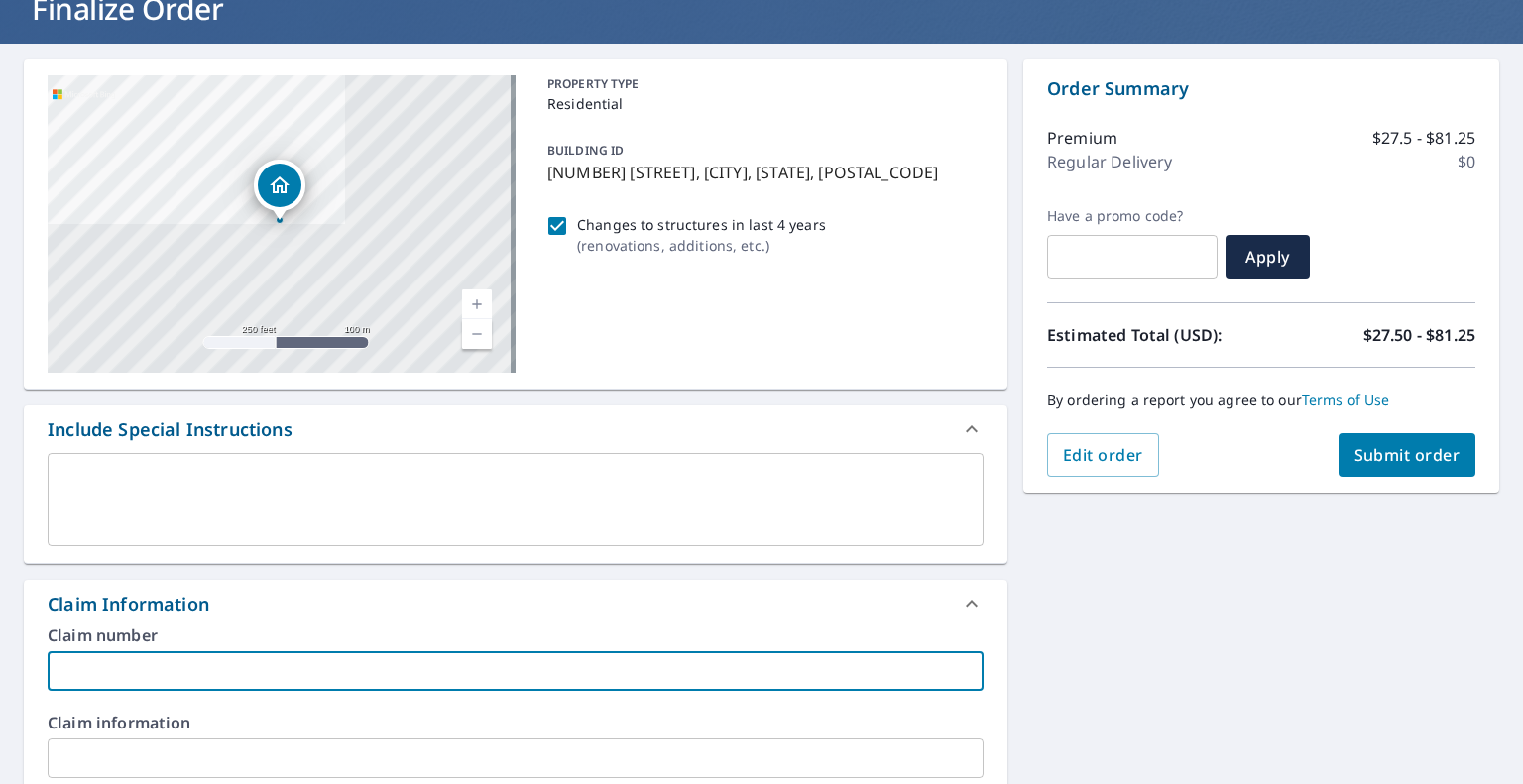 click on "[CITY], [STATE] [POSTAL_CODE] Aerial Road A standard road map Aerial A detailed look from above Labels Labels 250 feet 100 m © 2025 TomTom, © Vexcel Imaging, © 2025 Microsoft Corporation,  © OpenStreetMap Terms PROPERTY TYPE Residential BUILDING ID [NUMBER] [STREET], [CITY], [STATE], [POSTAL_CODE] Changes to structures in last 4 years ( renovations, additions, etc. ) Include Special Instructions x ​ Claim Information Claim number ​ Claim information ​ PO number ​ Date of loss ​ Cat ID ​ Email Recipients Your reports will be sent to  [EMAIL].  Edit Contact Information. Send a copy of the report to: ​ Substitutions and Customization Roof measurement report substitutions If a Premium Report is unavailable send me an Extended Coverage 3D Report: Yes No Ask If an Extended Coverage 3D Report is unavailable send me an Extended Coverage 2D Report: Yes No Ask If a Residential/Multi-Family Report is unavailable send me a Commercial Report: Yes No Ask Additional Report Formats DXF RXF XML" at bounding box center [762, 763] 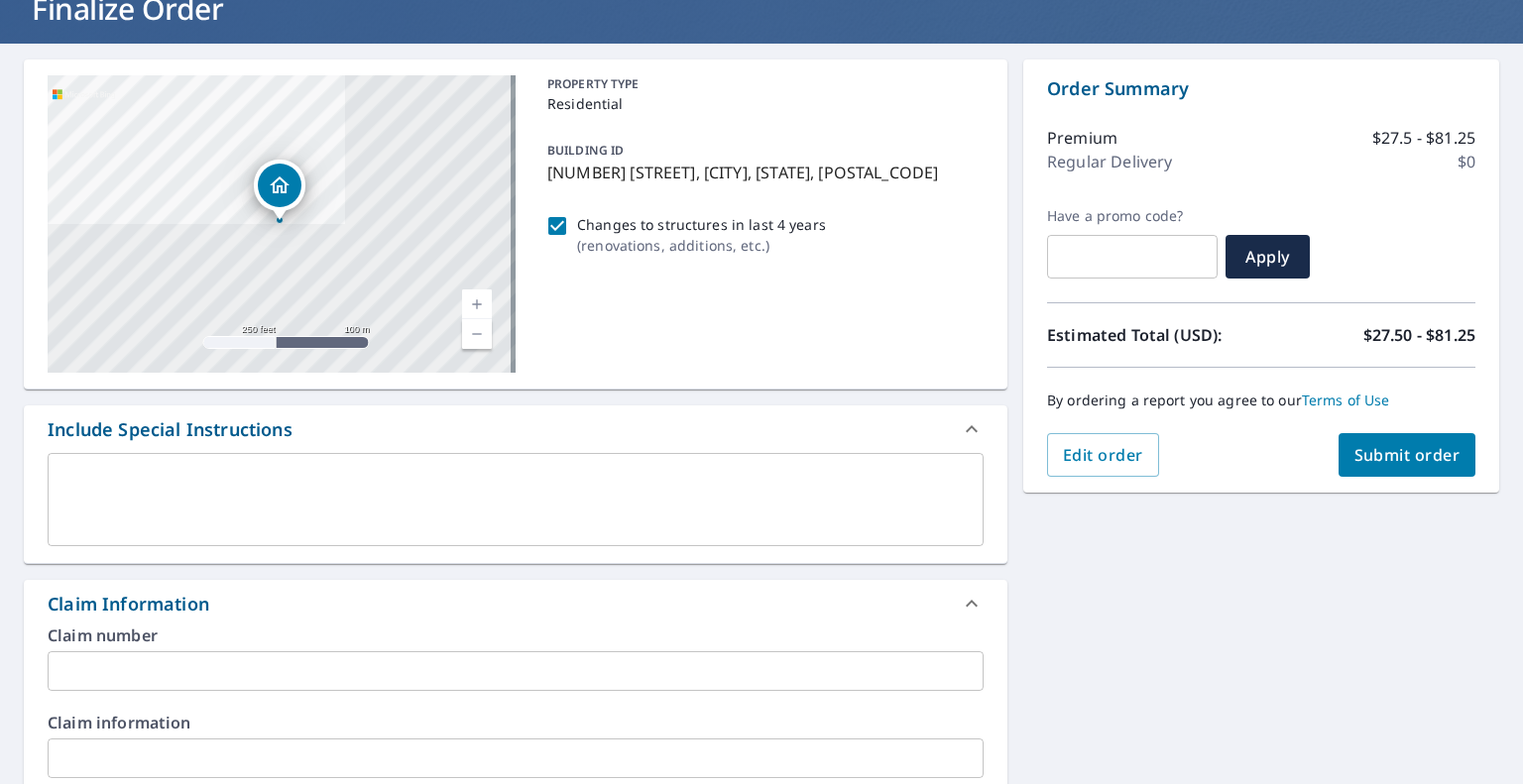 click at bounding box center [516, 671] 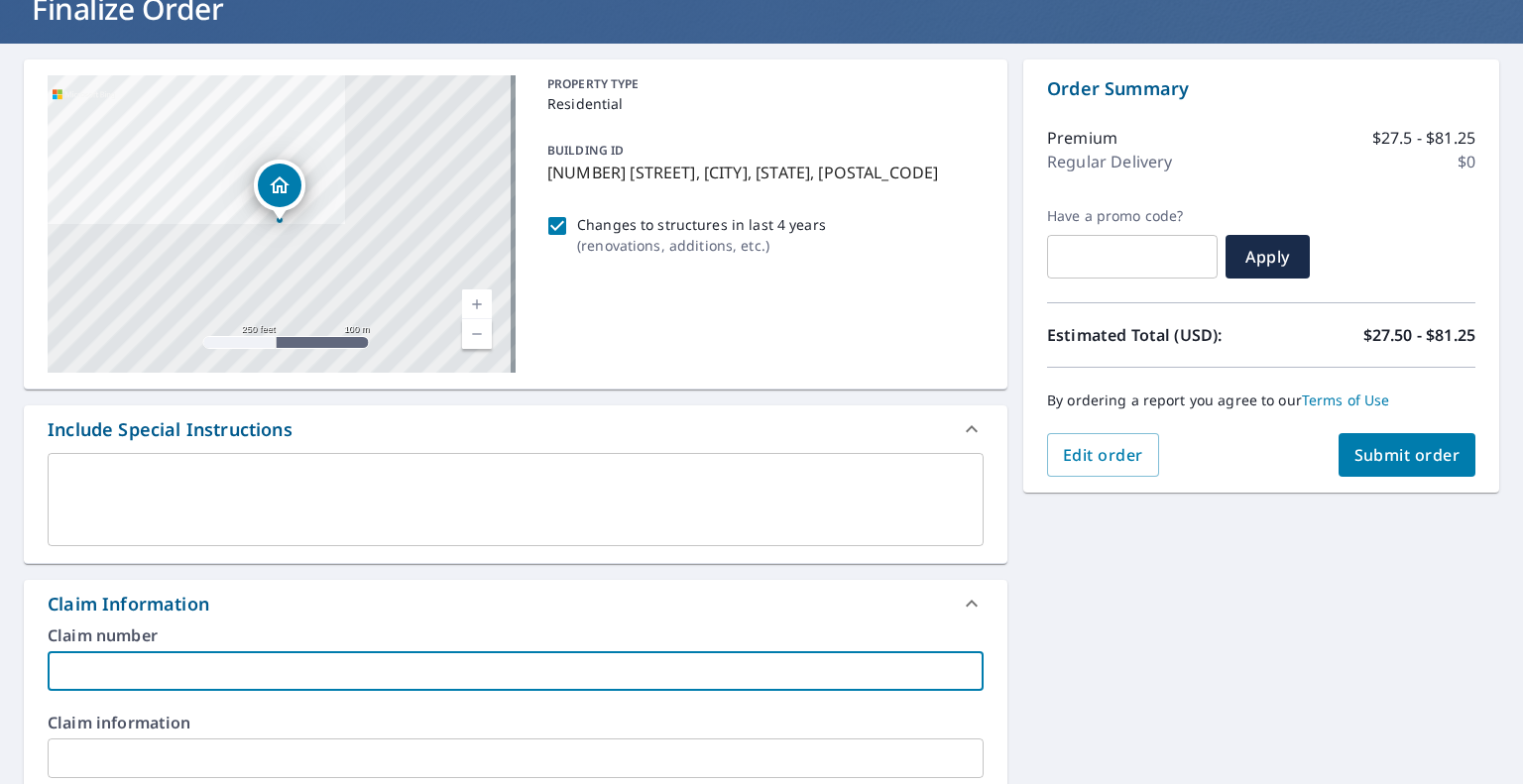 type on "0" 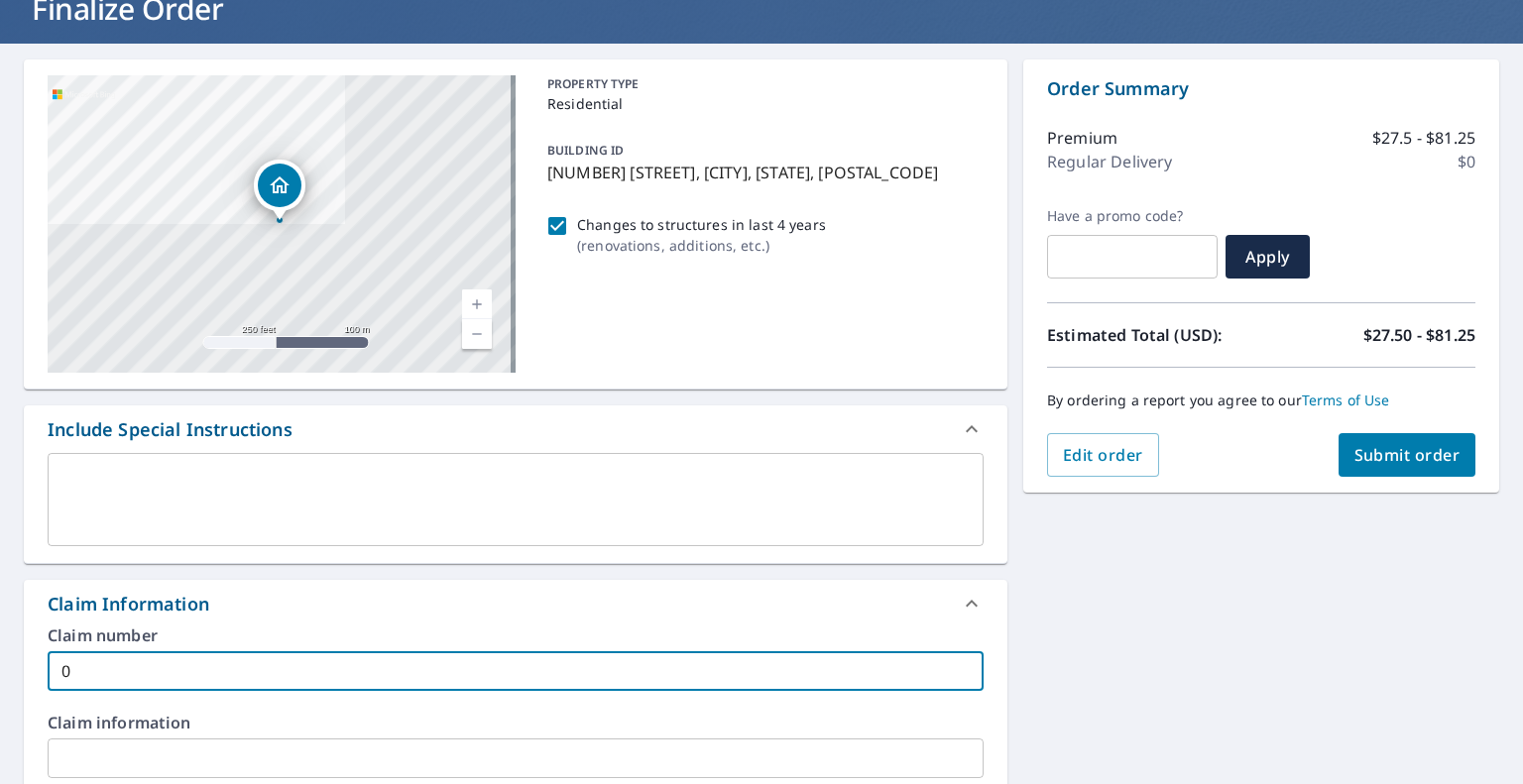 type on "07" 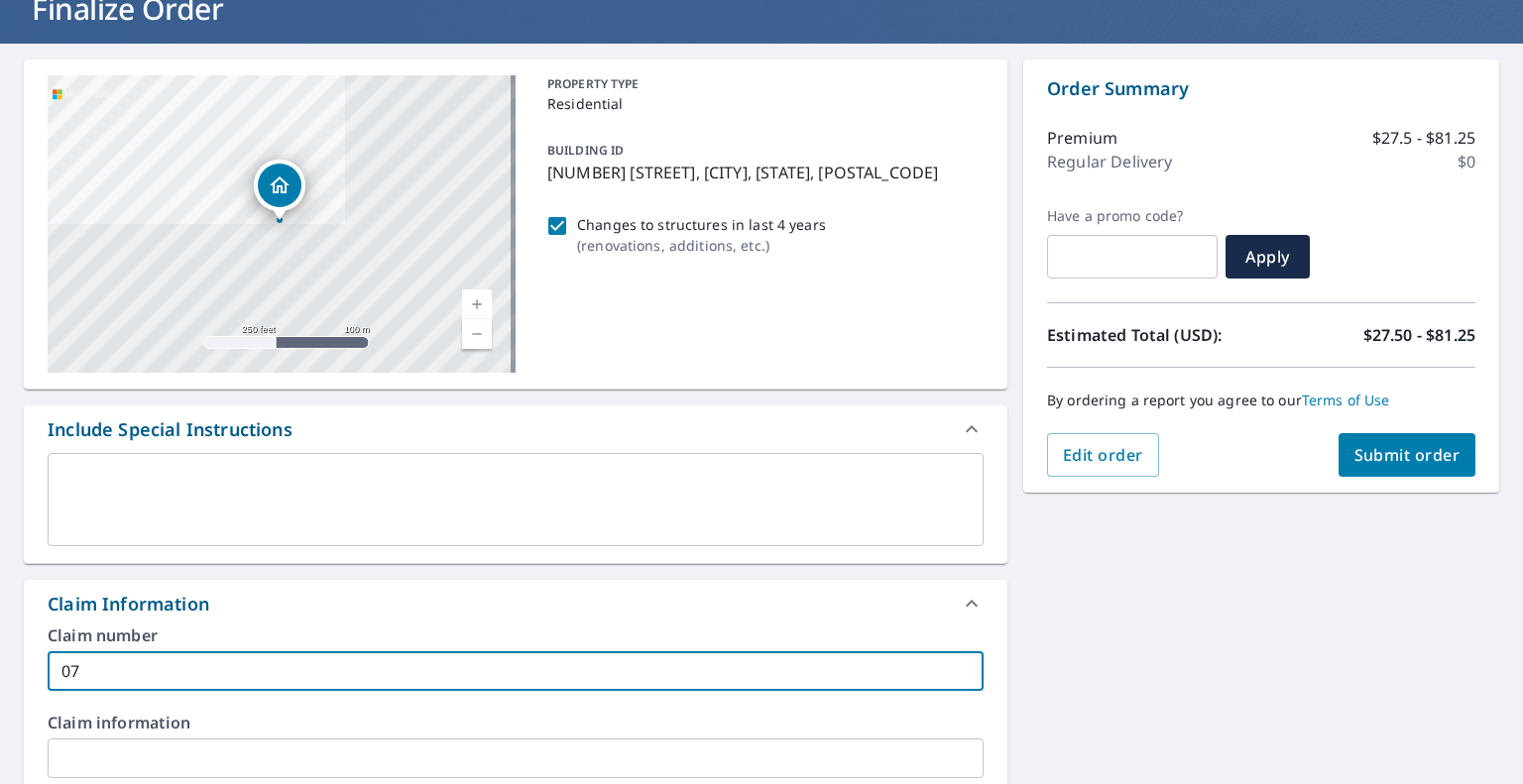 type on "071" 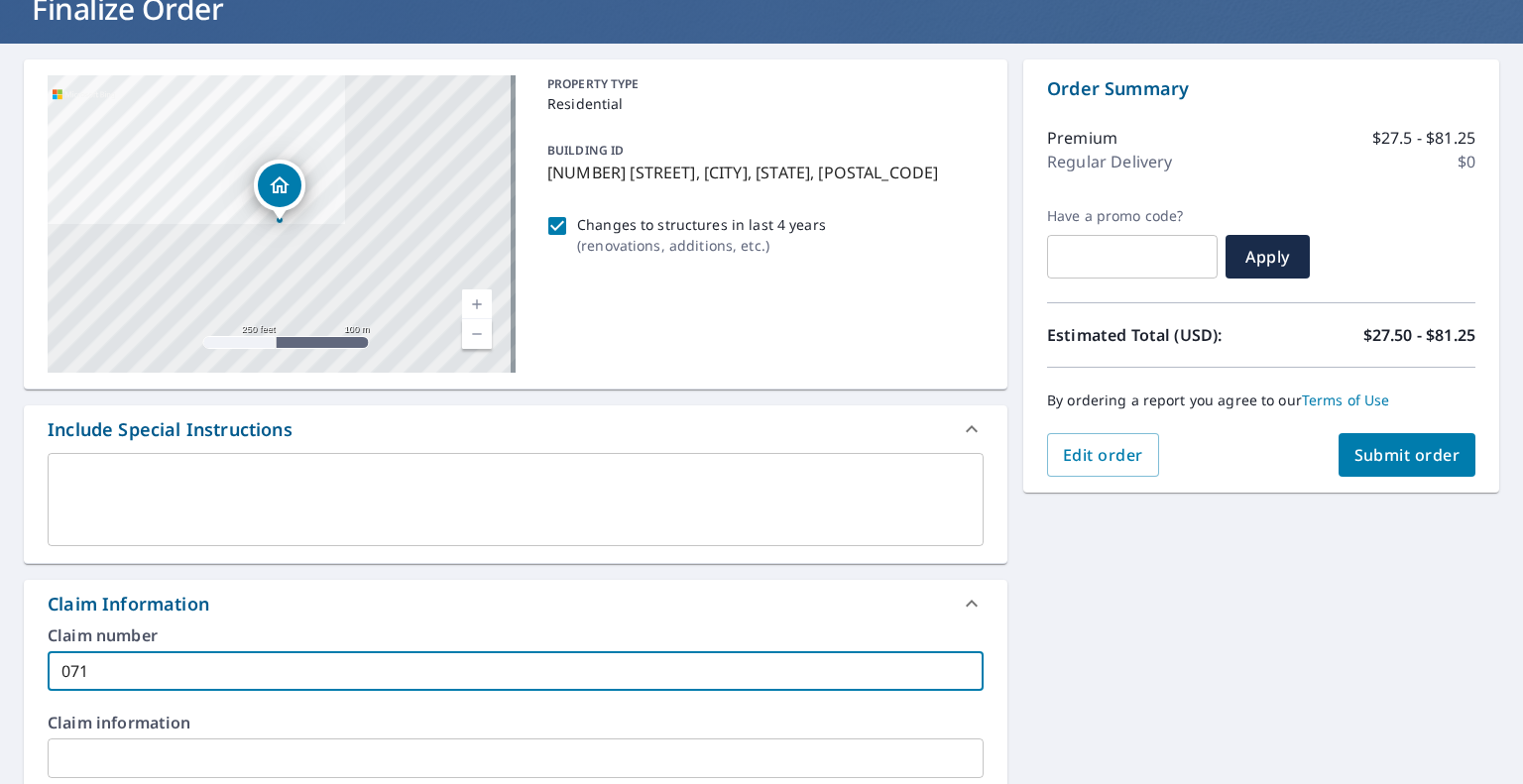 type on "[NUMBER]" 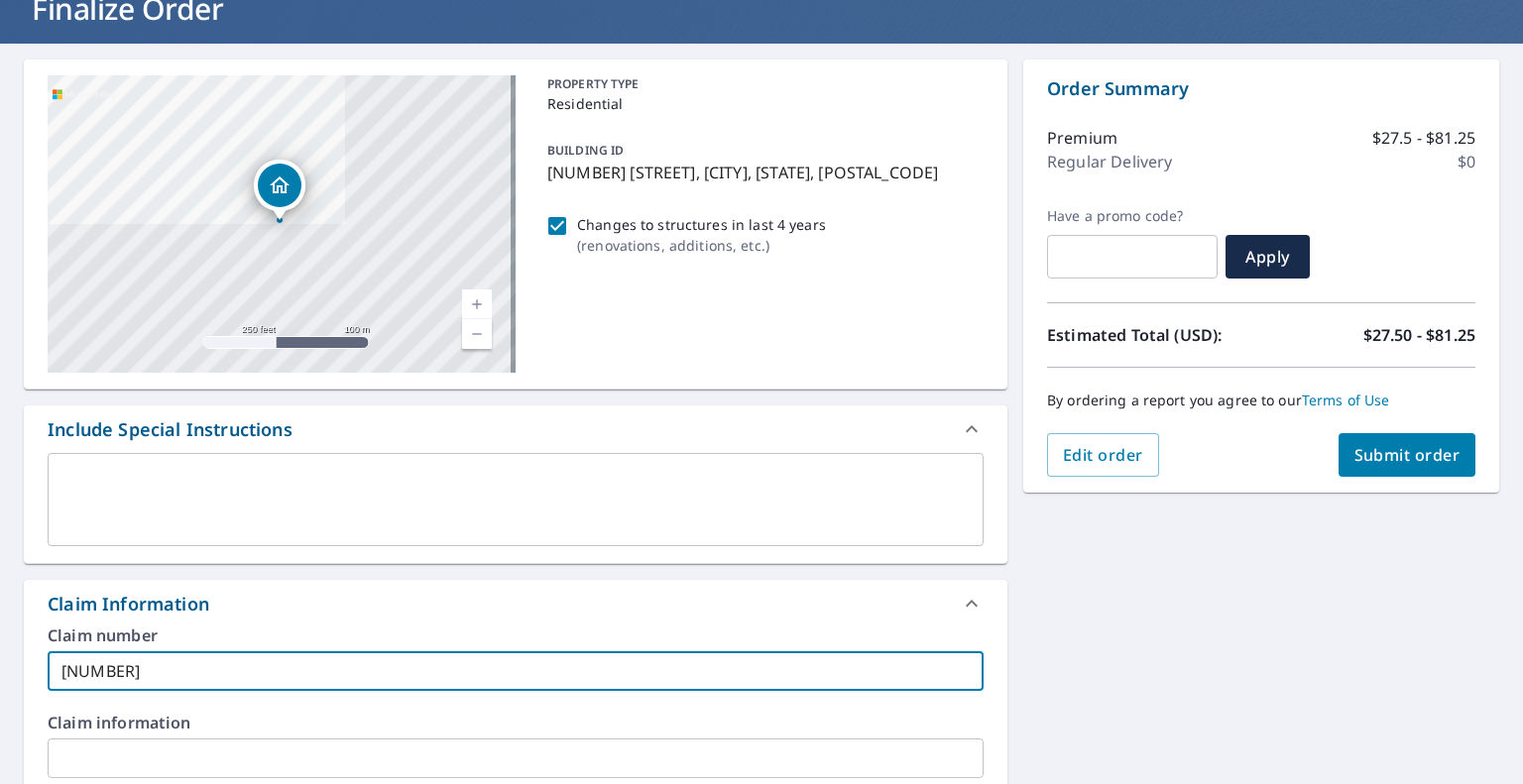 type on "[NUMBER]" 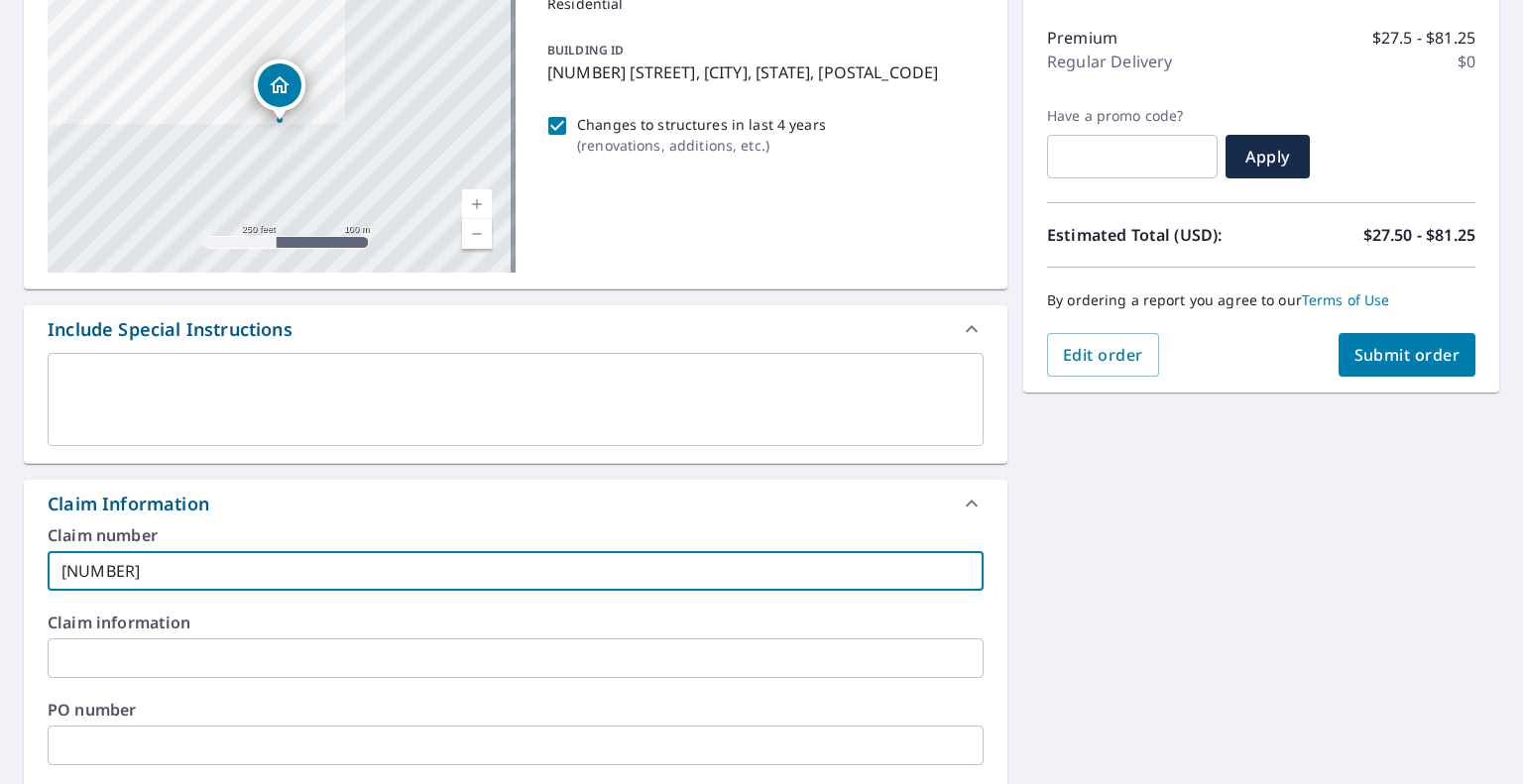 scroll, scrollTop: 263, scrollLeft: 0, axis: vertical 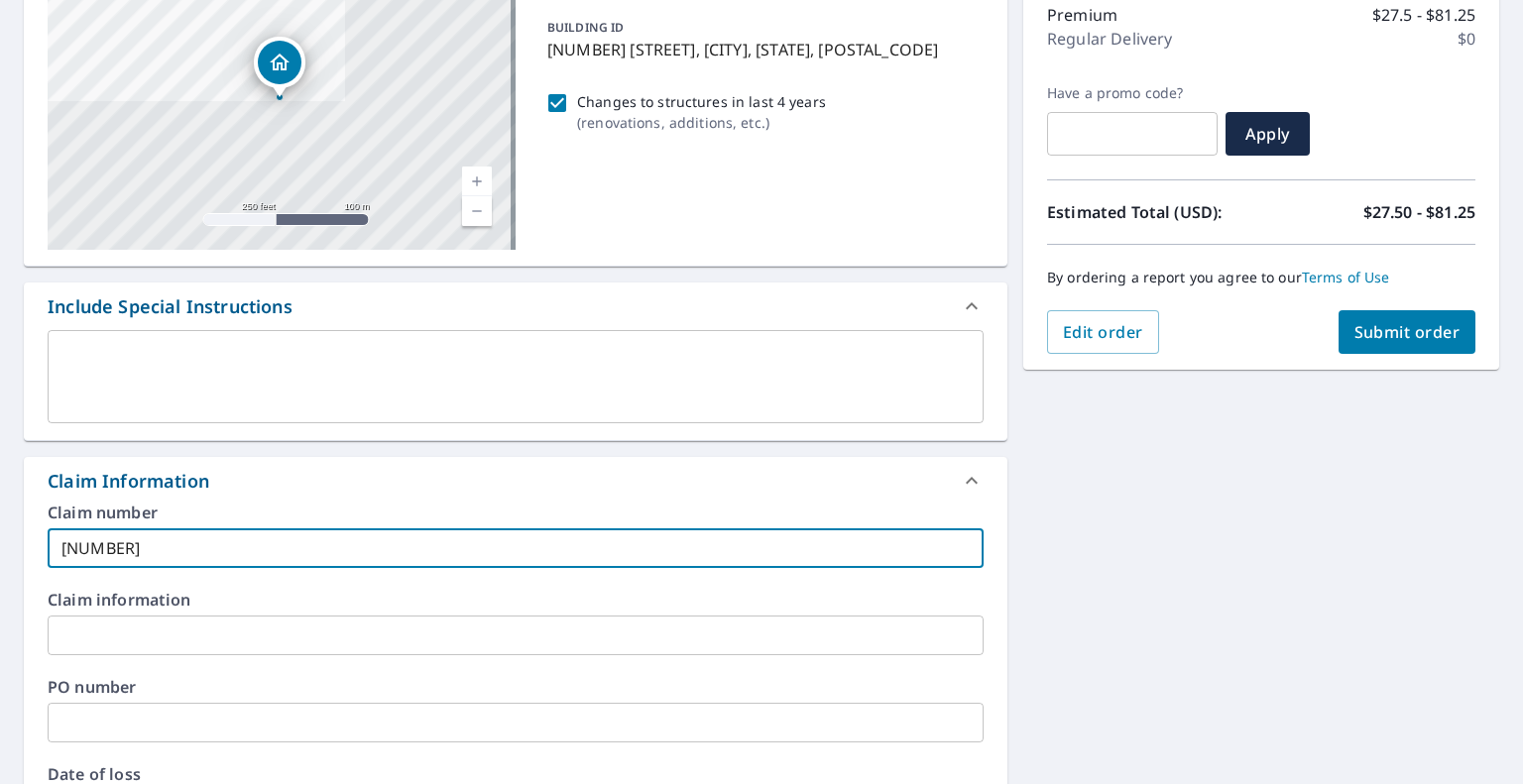 type on "[NUMBER]" 